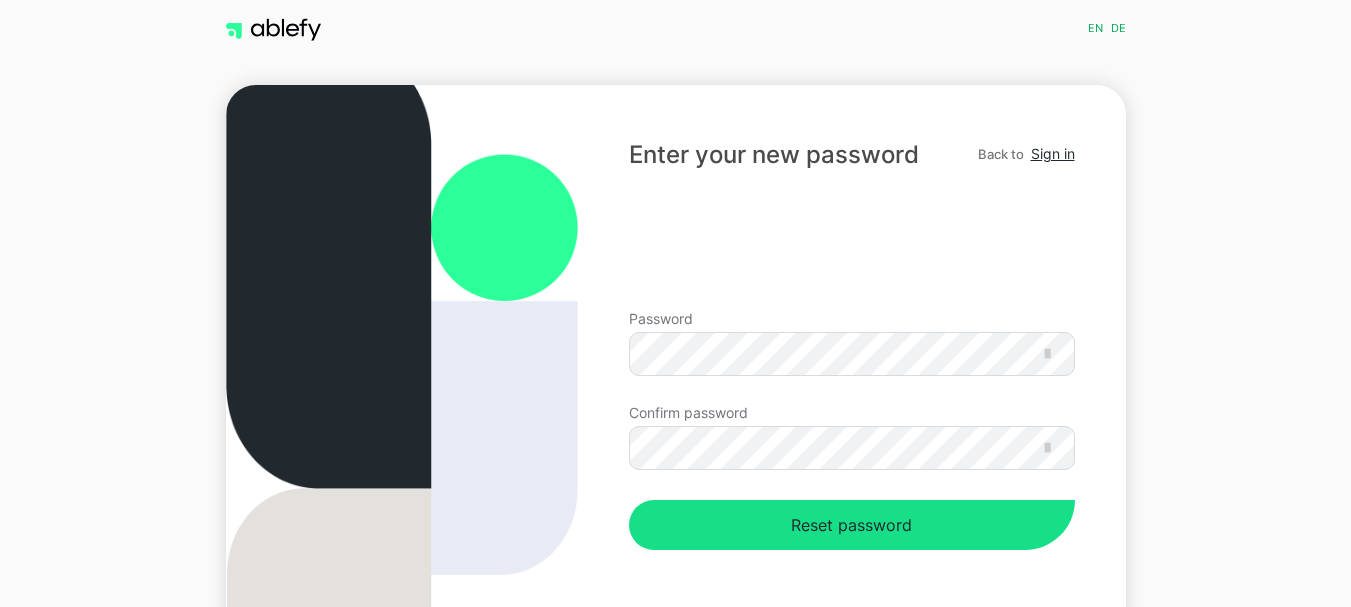 scroll, scrollTop: 0, scrollLeft: 0, axis: both 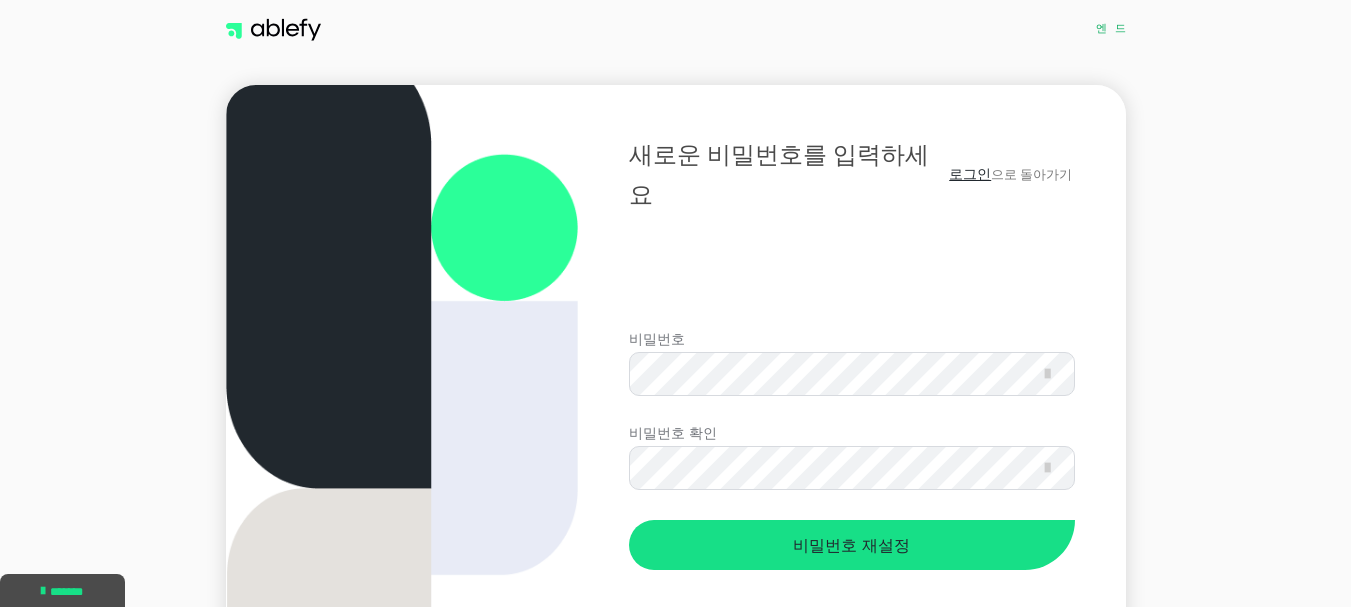 click on "비밀번호" at bounding box center [657, 338] 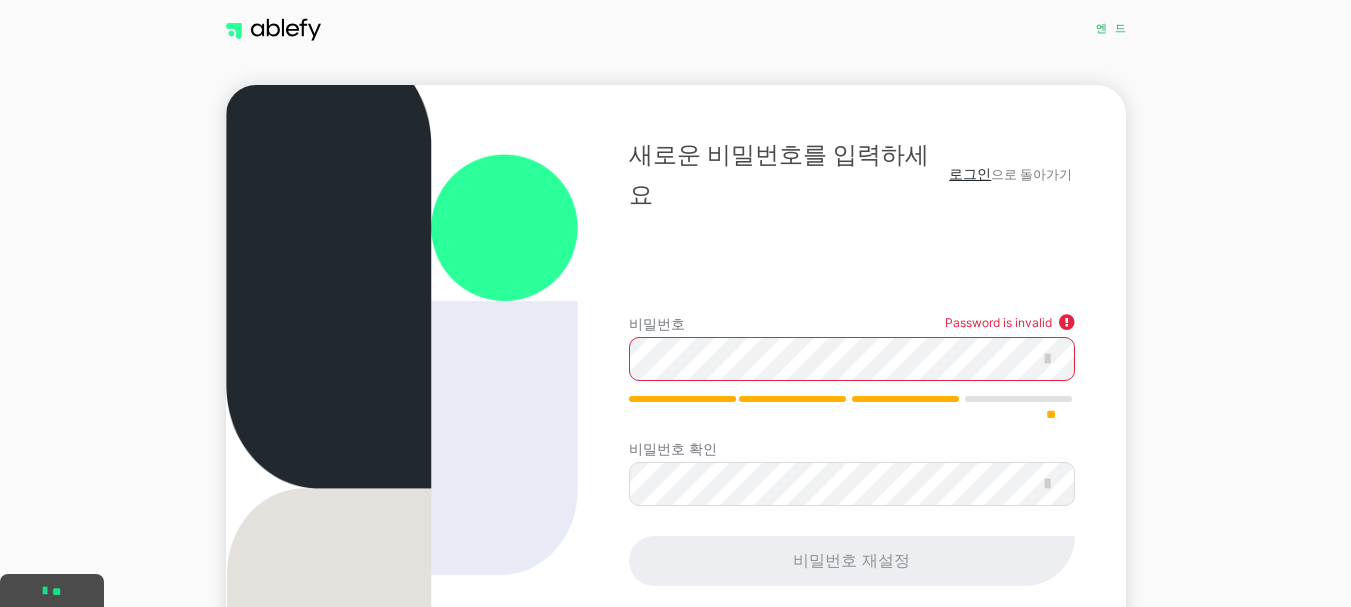 click on "비밀번호 확인" at bounding box center (673, 448) 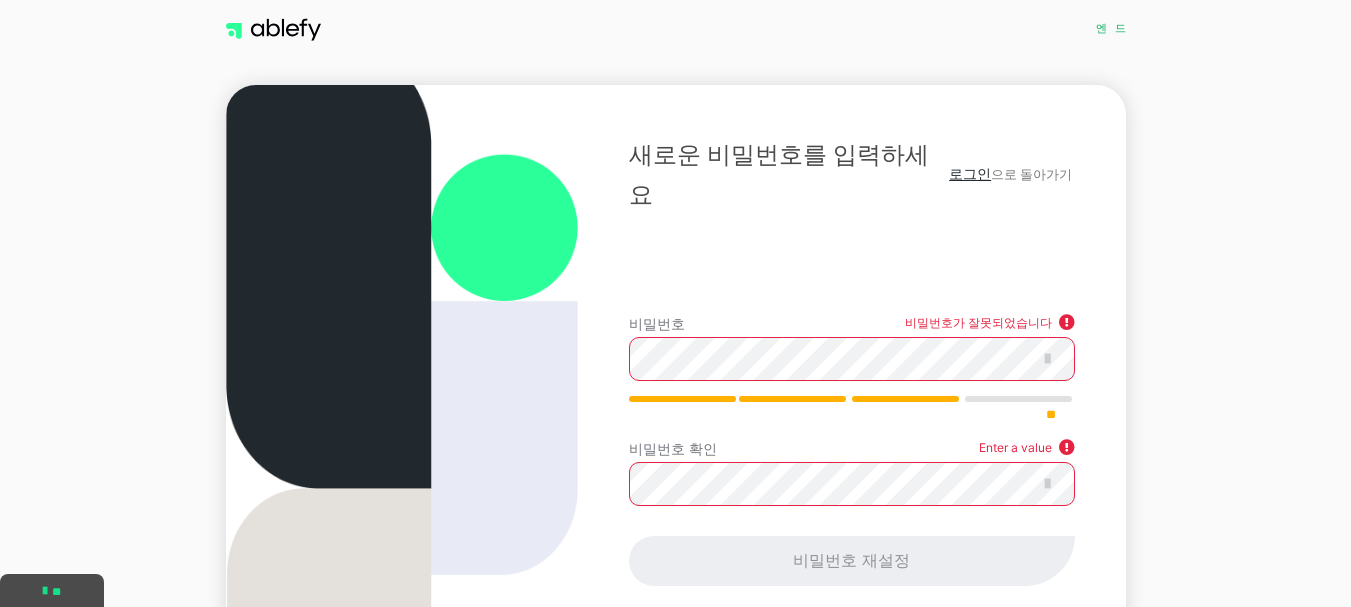 click on "비밀번호 확인" at bounding box center (673, 448) 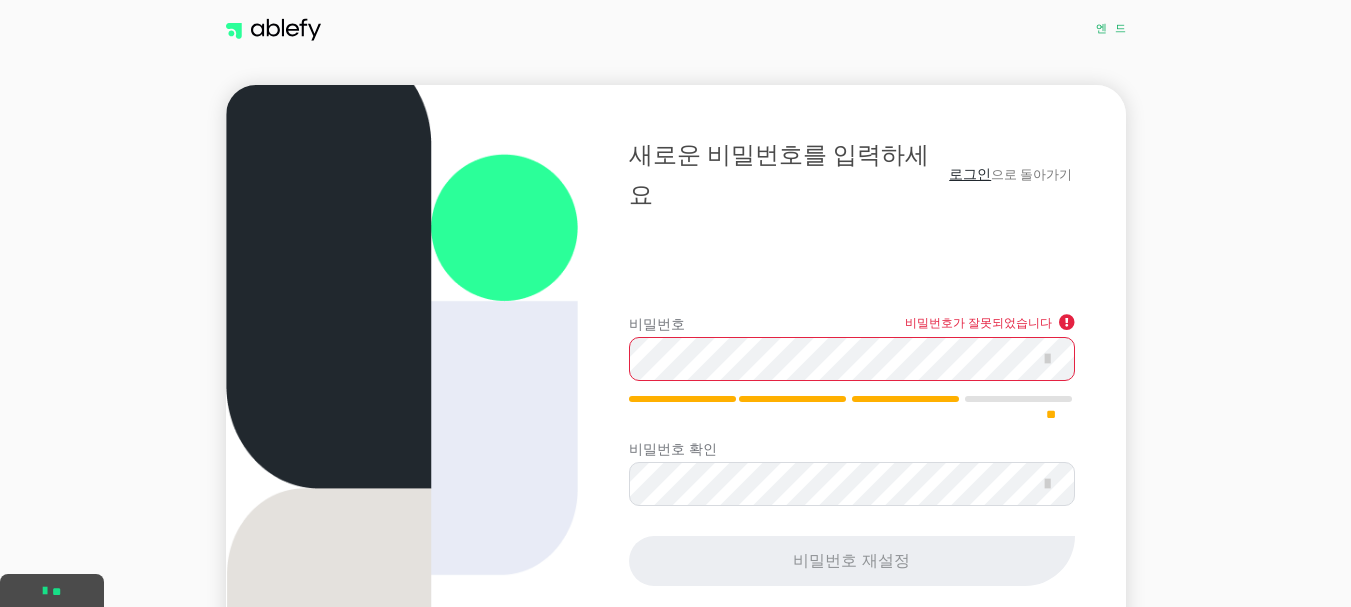 click on "비밀번호 재설정" at bounding box center [851, 561] 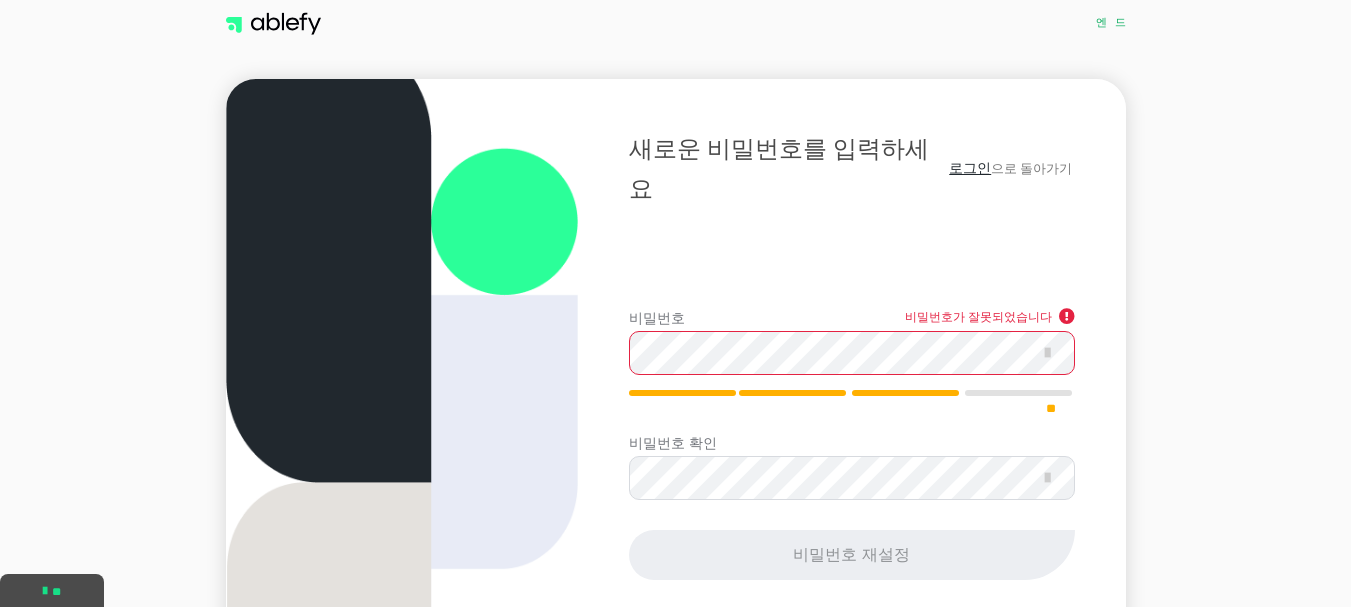 scroll, scrollTop: 168, scrollLeft: 0, axis: vertical 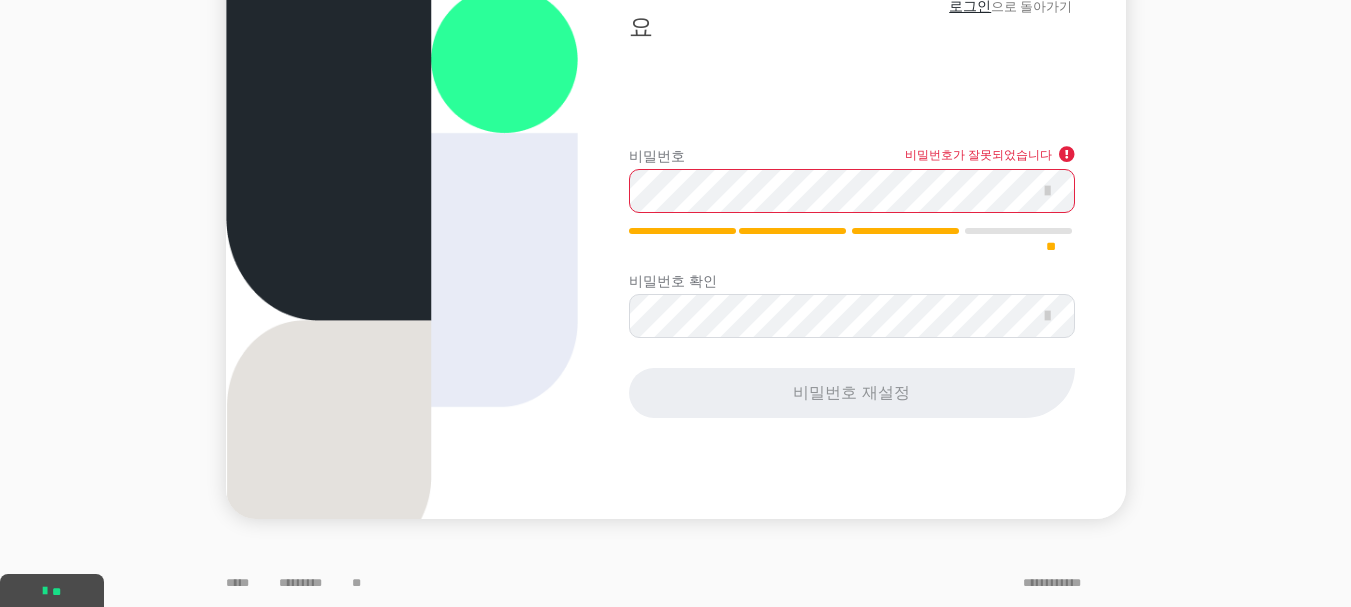 click on "비밀번호 재설정" at bounding box center [851, 393] 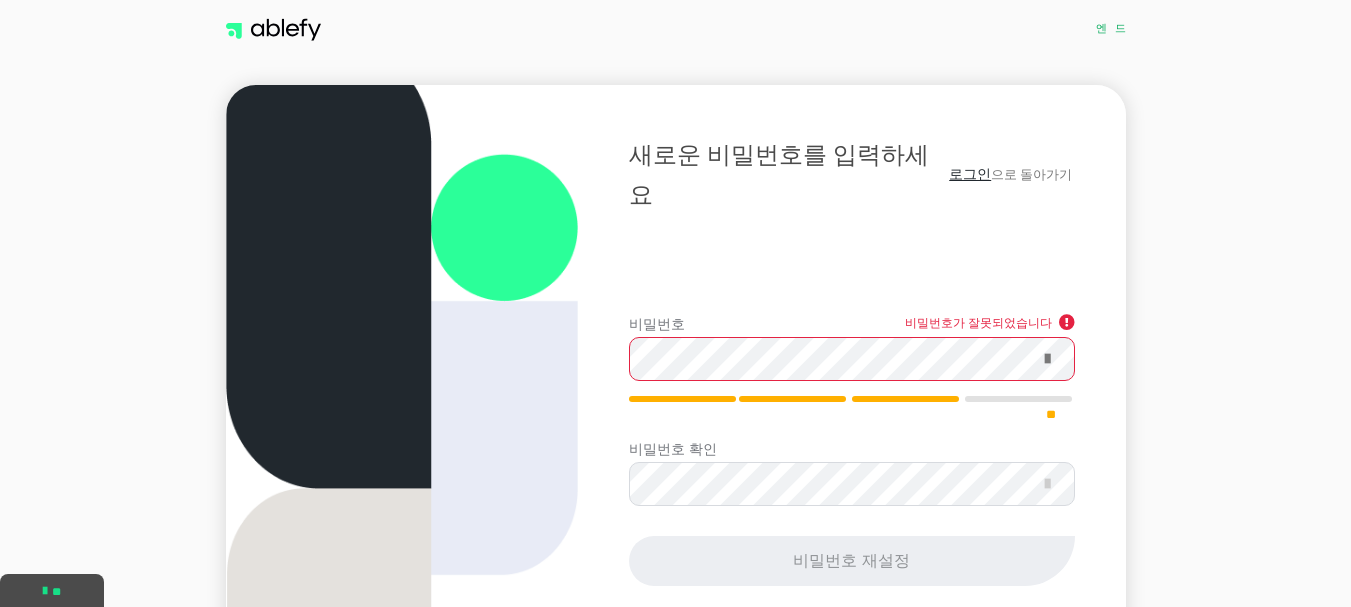 click at bounding box center (1047, 359) 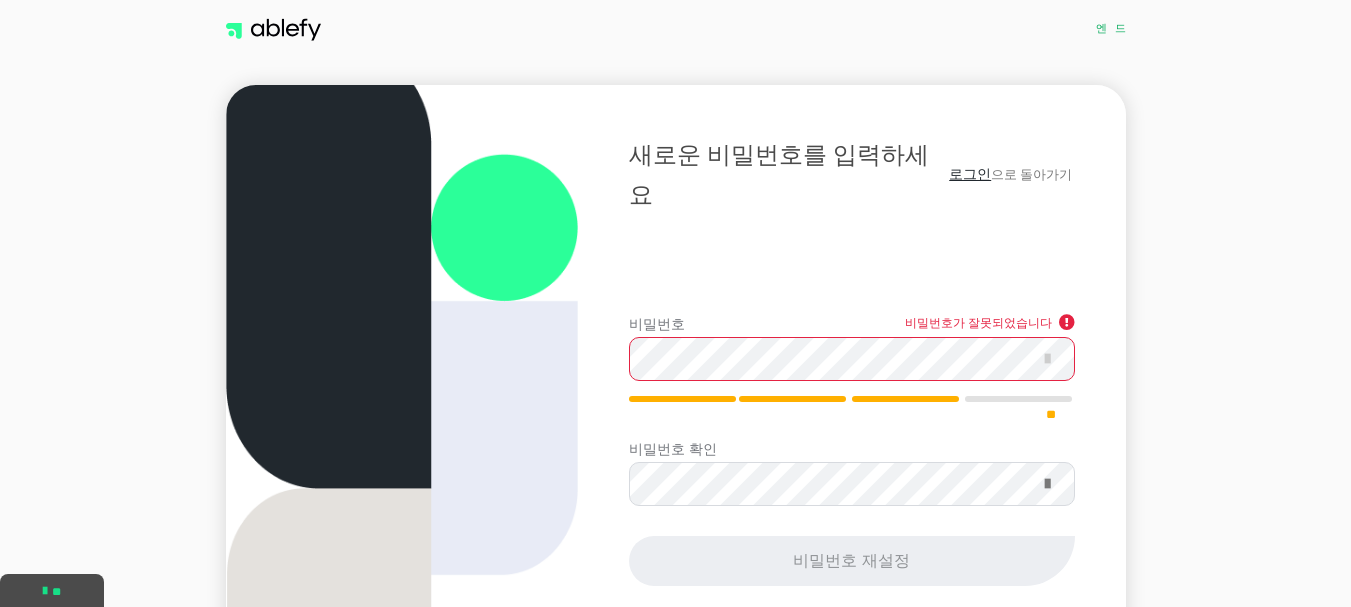 click at bounding box center (1047, 484) 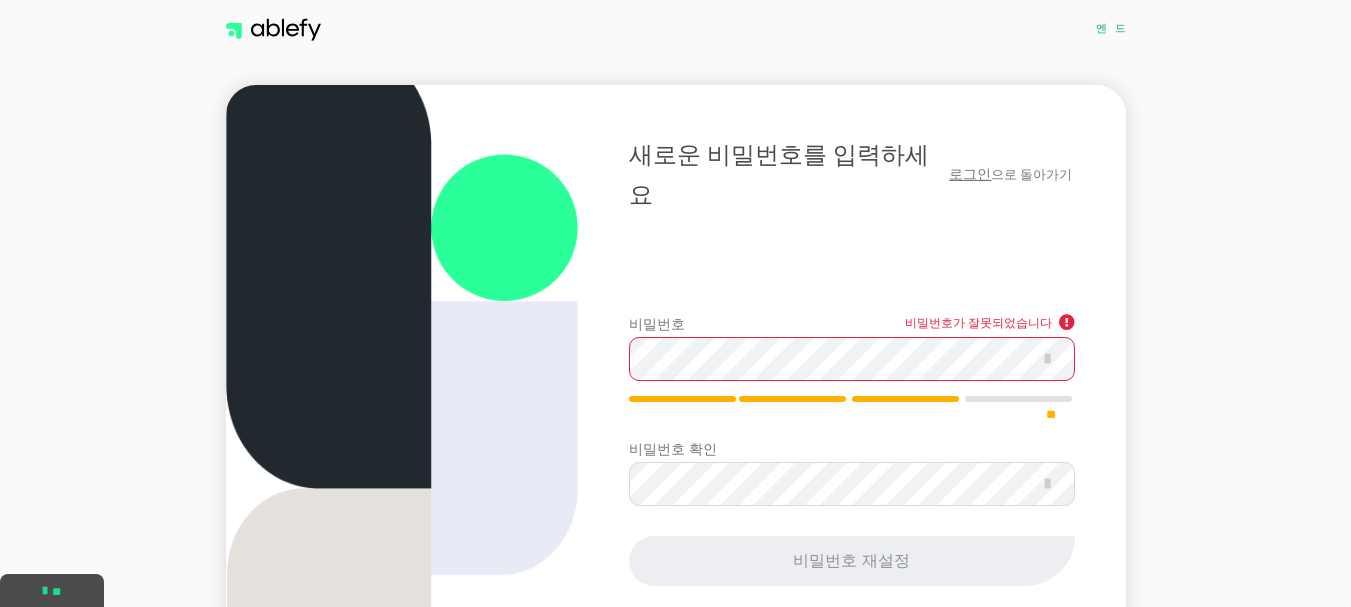 click on "로그인" at bounding box center [970, 173] 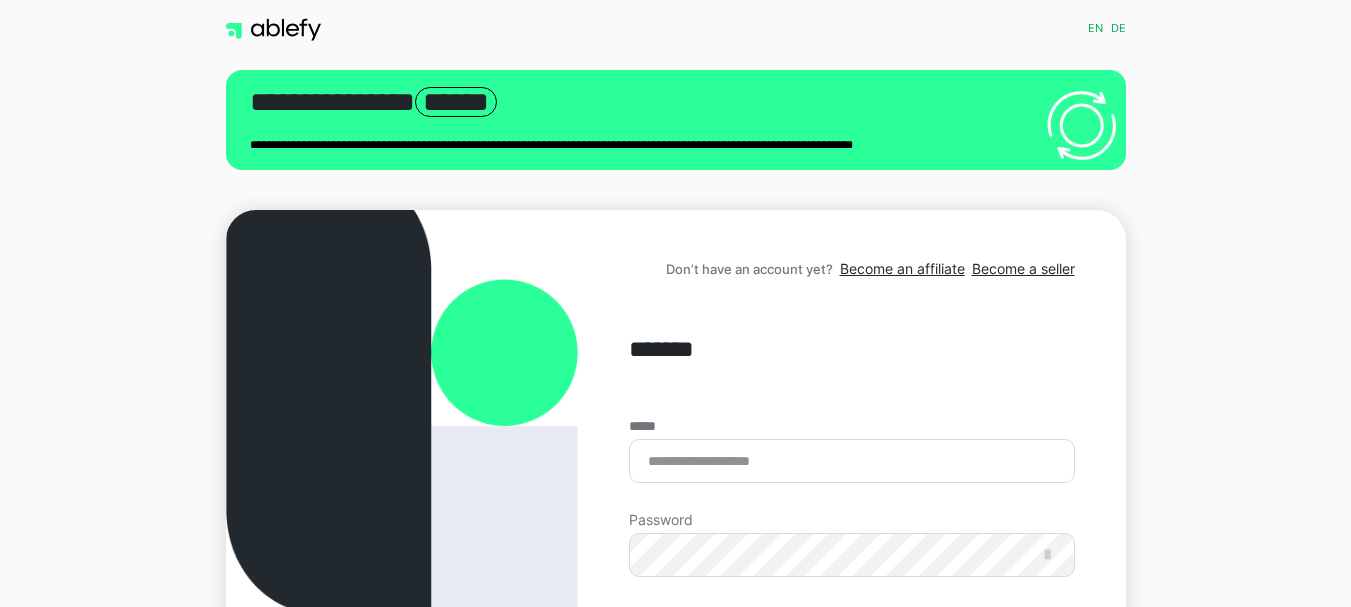 scroll, scrollTop: 0, scrollLeft: 0, axis: both 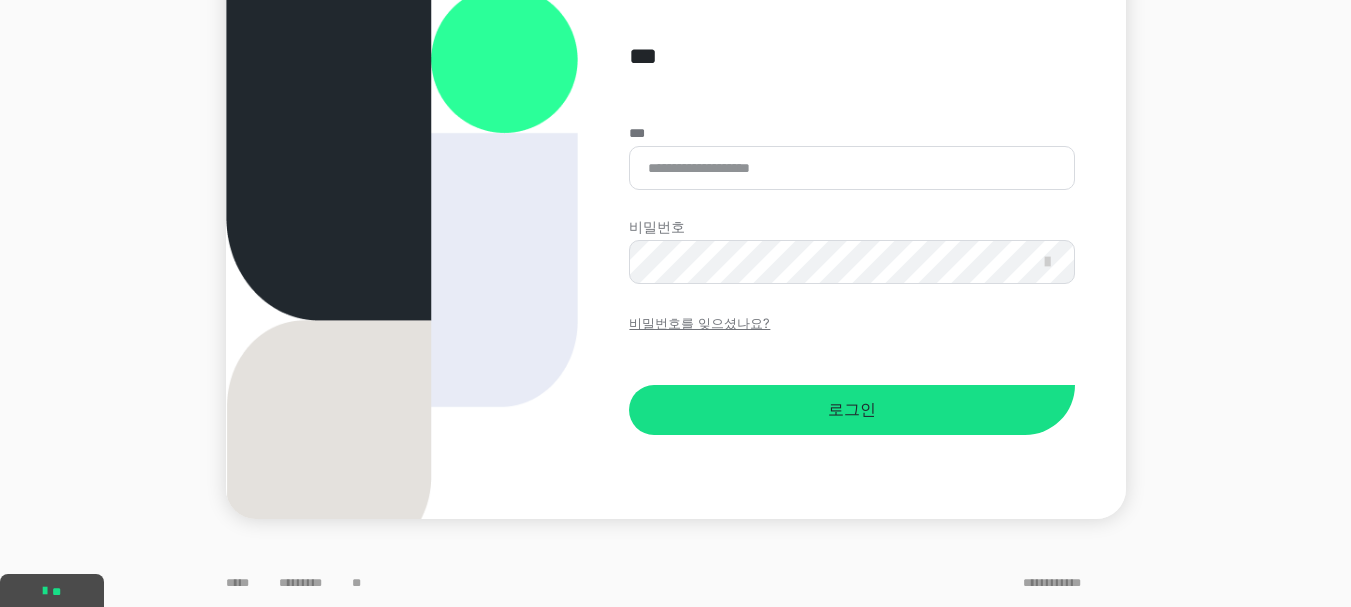 click on "비밀번호를 잊으셨나요?" at bounding box center [699, 323] 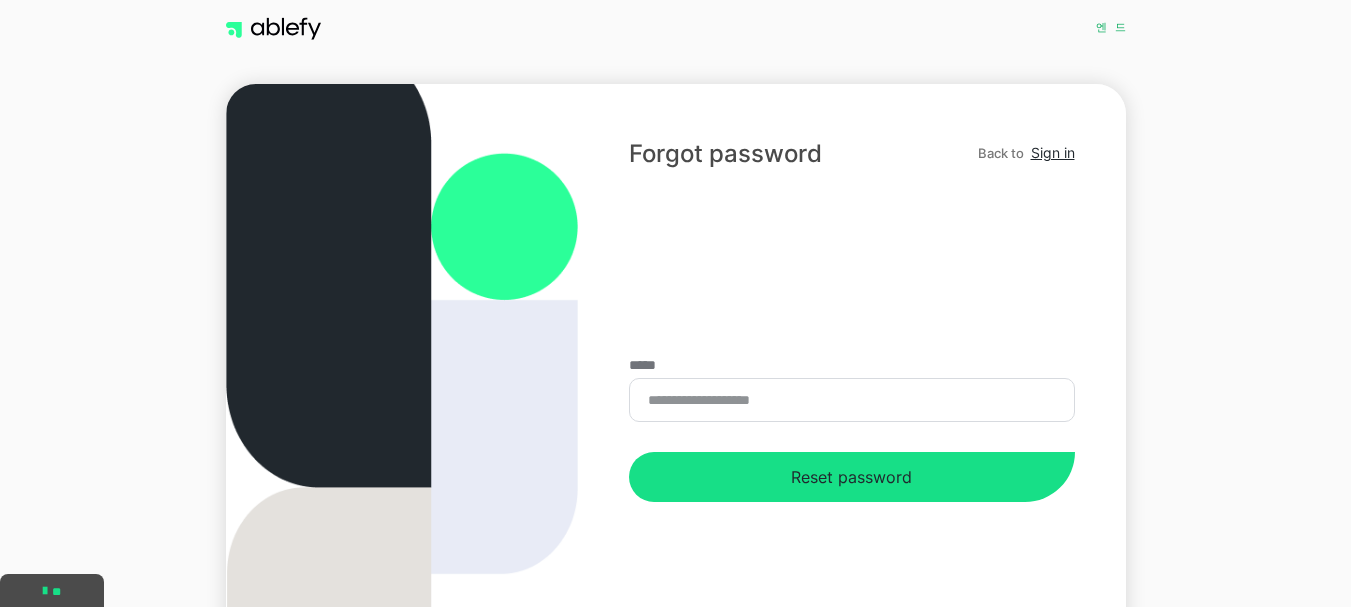 scroll, scrollTop: 0, scrollLeft: 0, axis: both 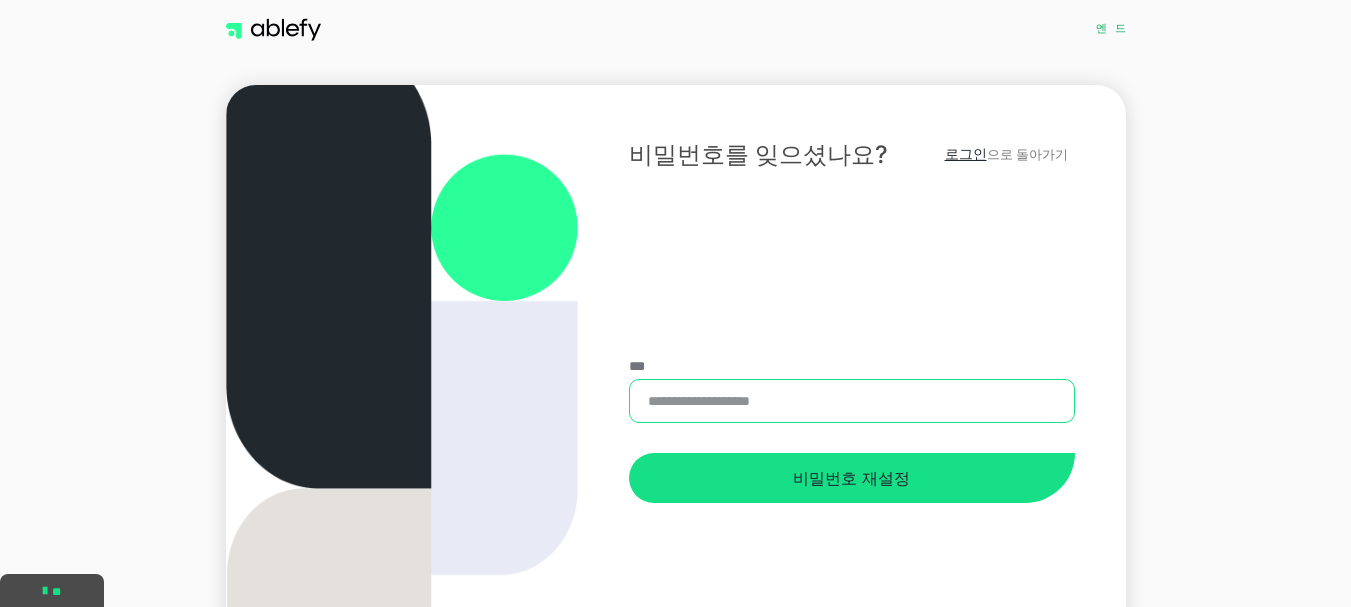 drag, startPoint x: 833, startPoint y: 399, endPoint x: 661, endPoint y: 401, distance: 172.01163 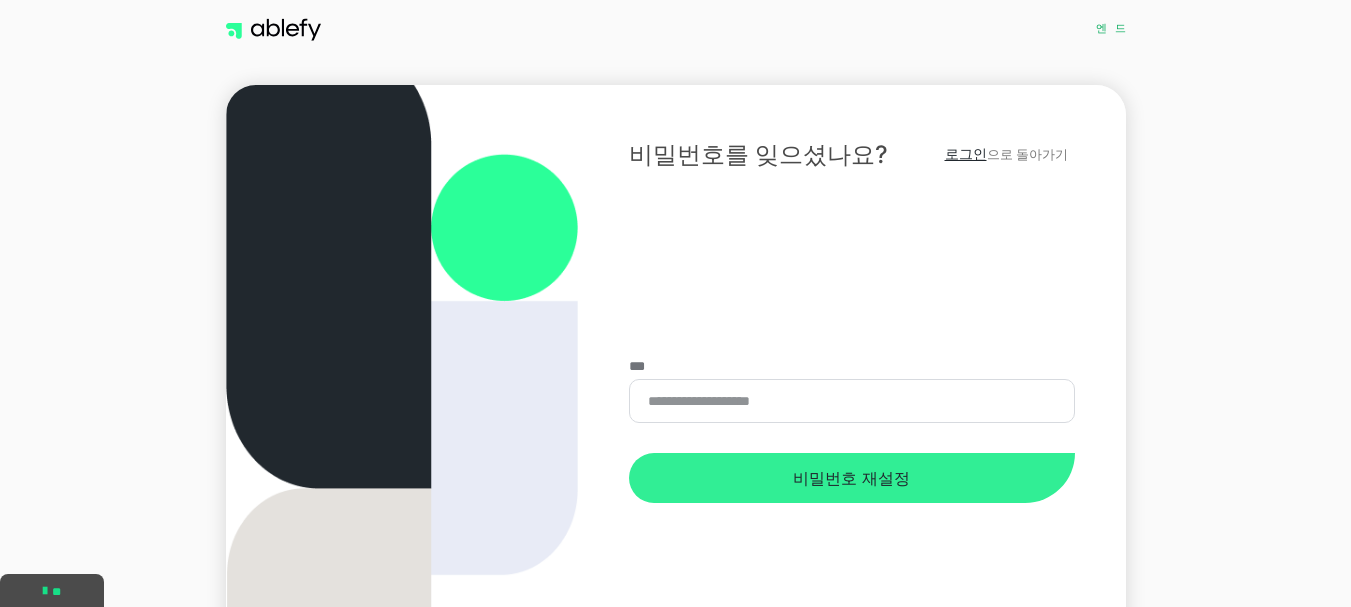 click on "비밀번호 재설정" at bounding box center (851, 478) 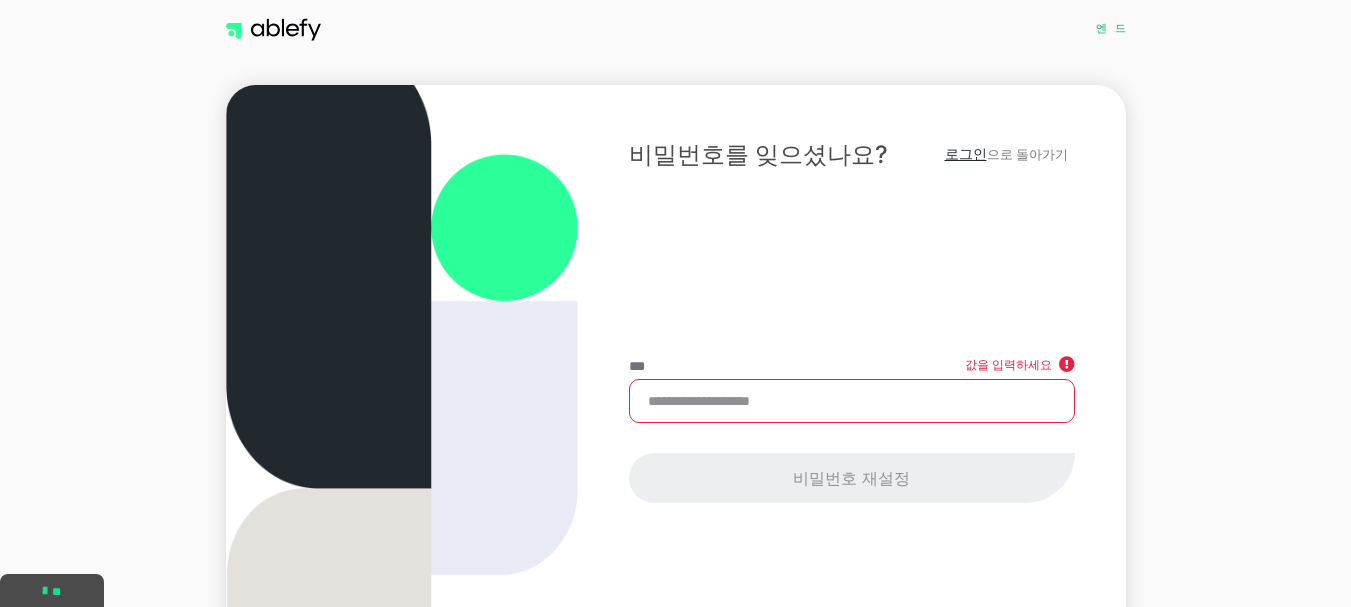 drag, startPoint x: 832, startPoint y: 411, endPoint x: 709, endPoint y: 412, distance: 123.00407 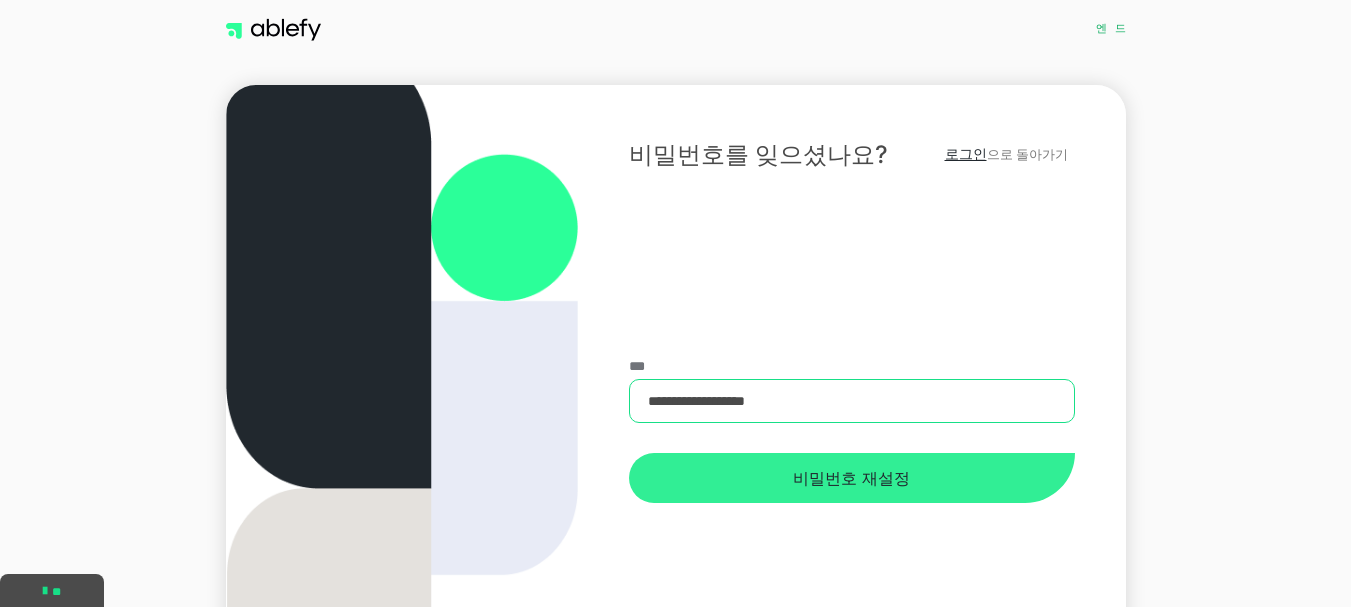 type on "**********" 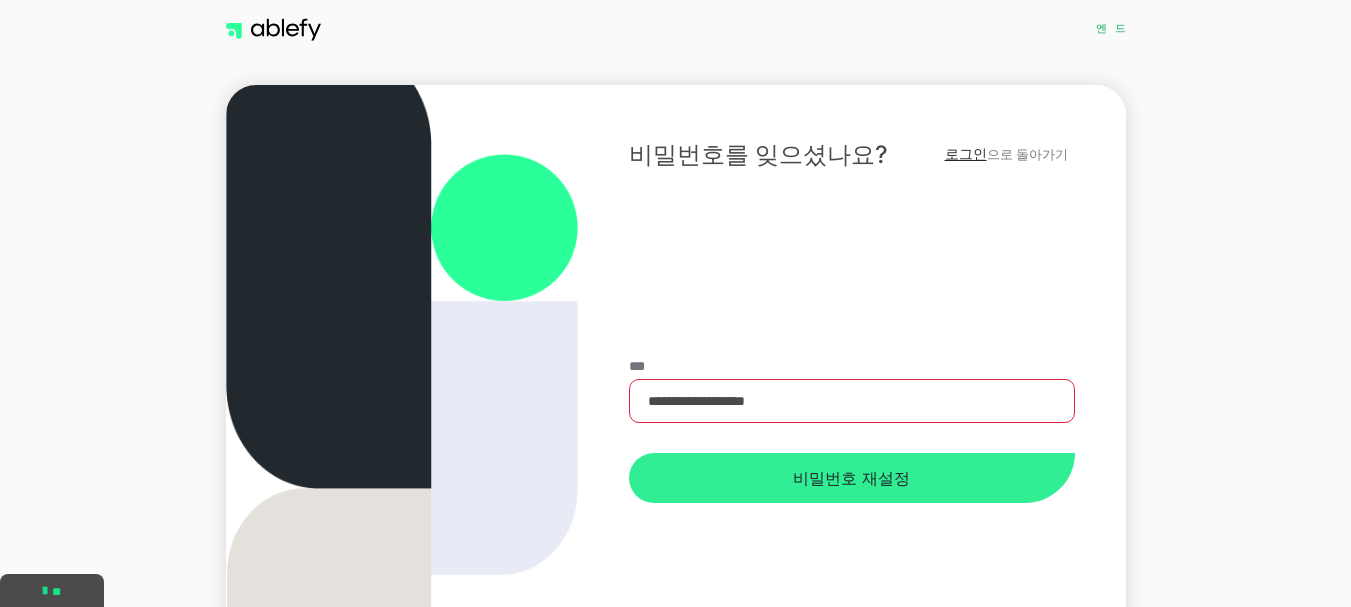 click on "비밀번호 재설정" at bounding box center [851, 478] 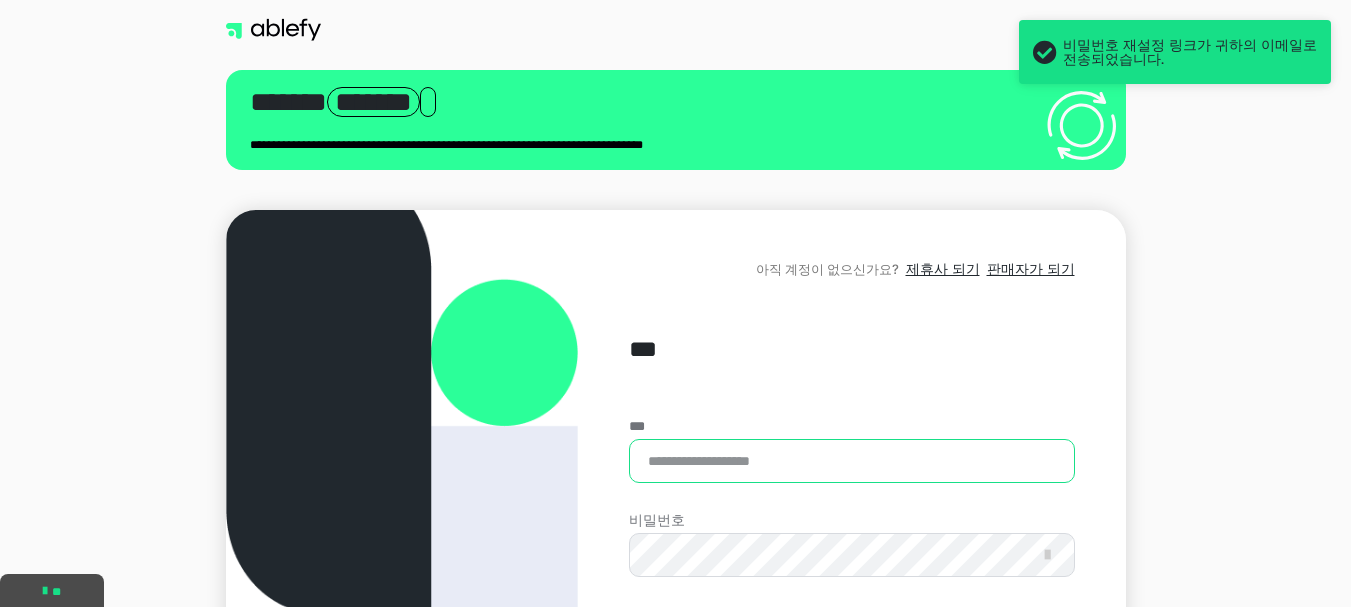 click on "***" at bounding box center (851, 461) 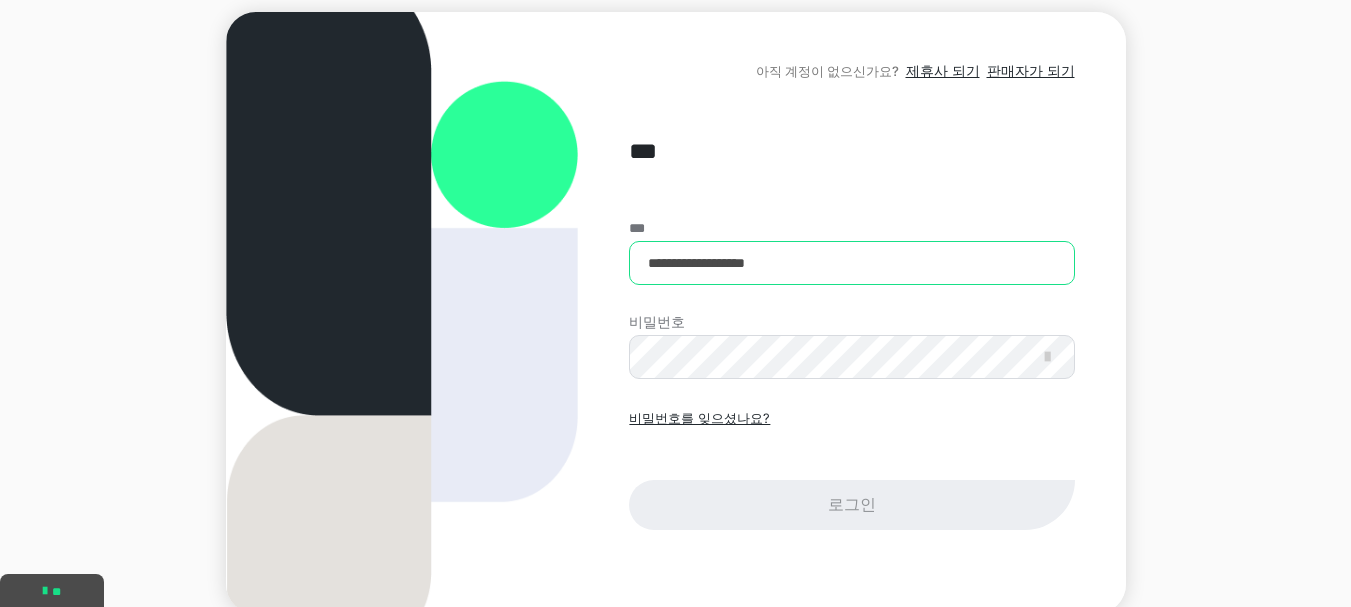 scroll, scrollTop: 200, scrollLeft: 0, axis: vertical 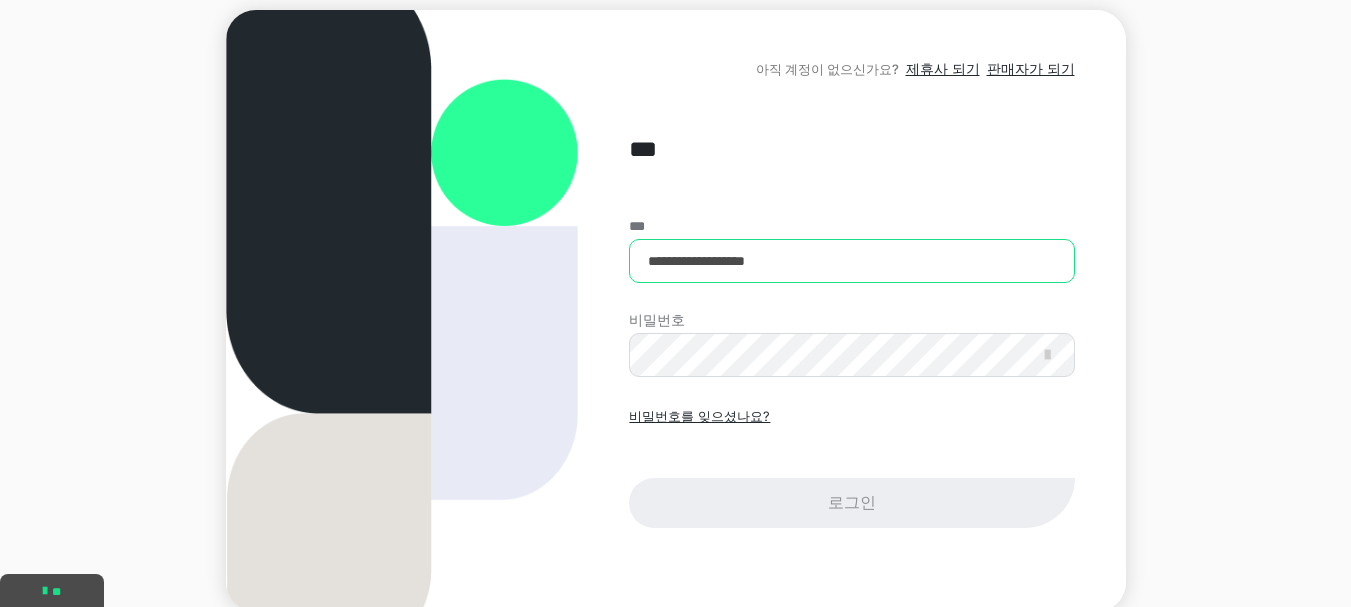 type on "**********" 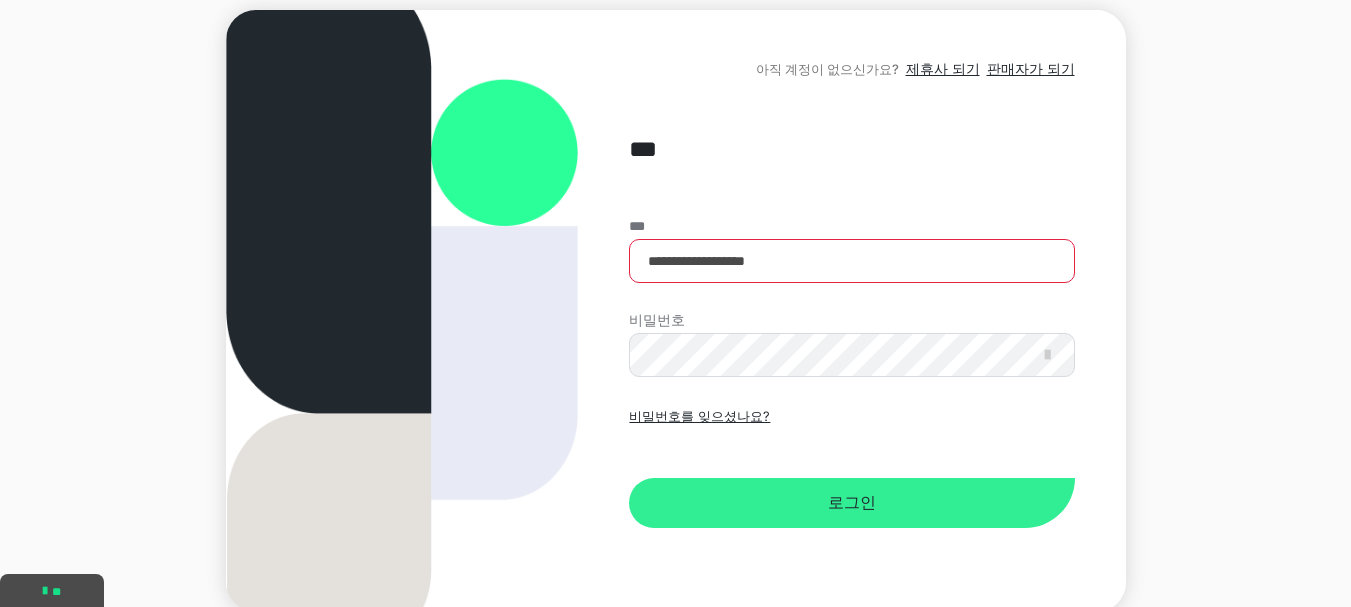 click on "로그인" at bounding box center [852, 502] 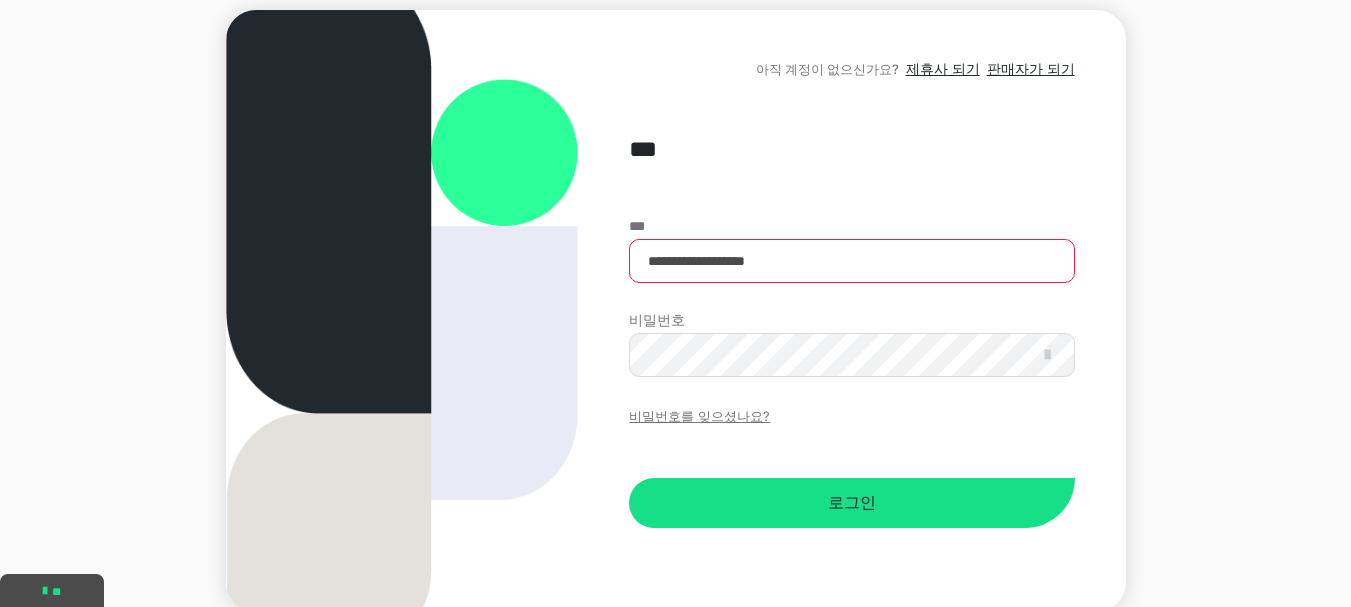 click on "비밀번호를 잊으셨나요?" at bounding box center [699, 416] 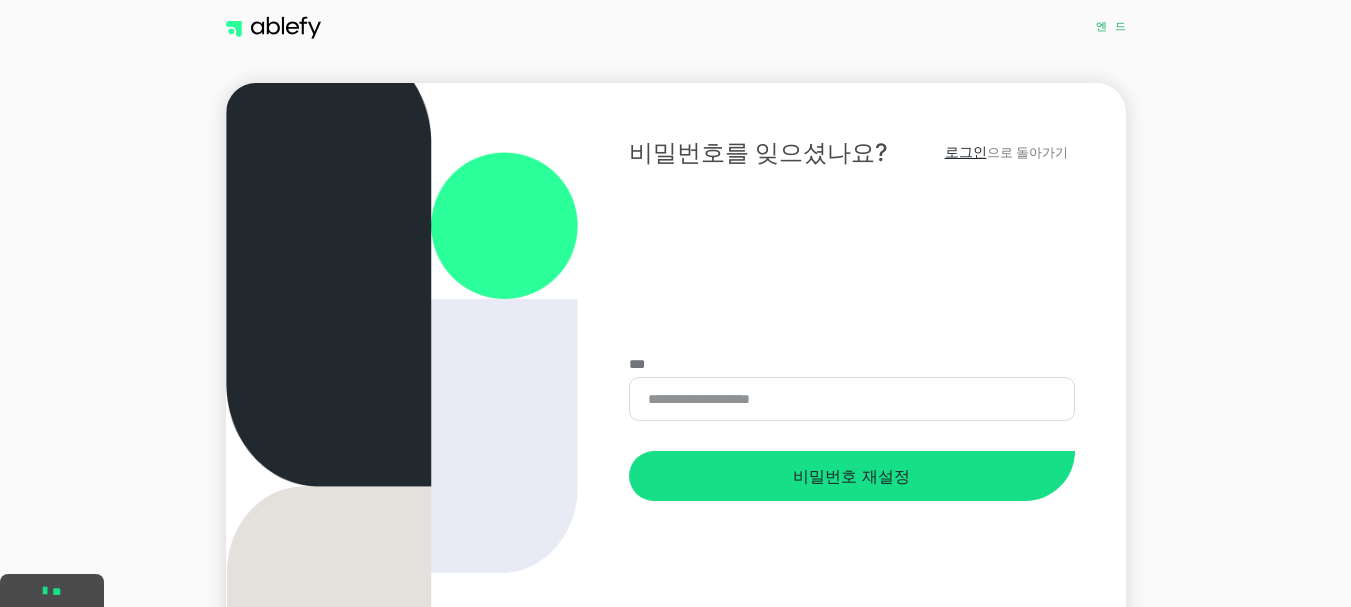 scroll, scrollTop: 0, scrollLeft: 0, axis: both 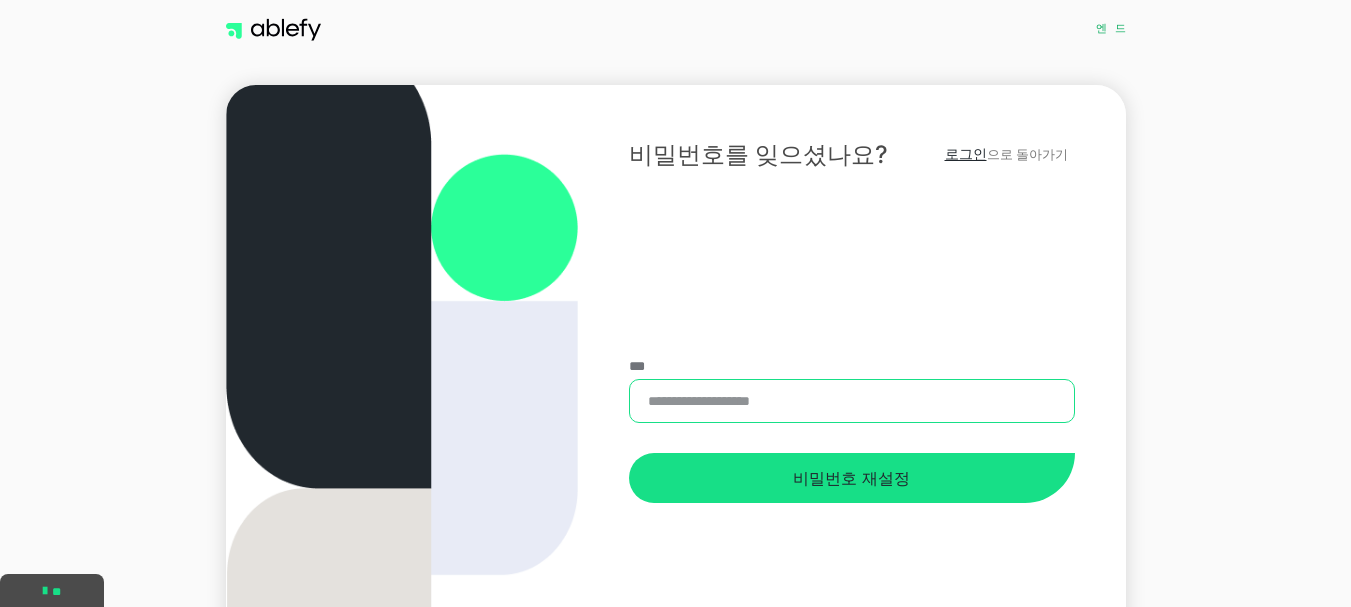 click on "***" at bounding box center (851, 401) 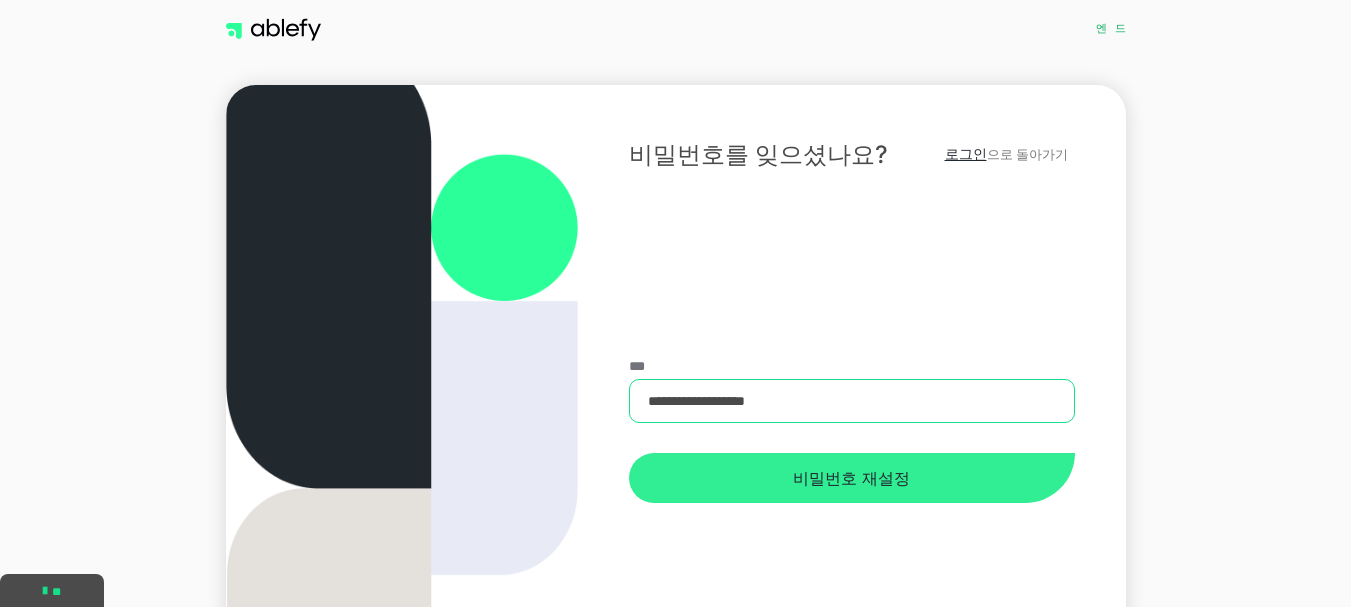type on "**********" 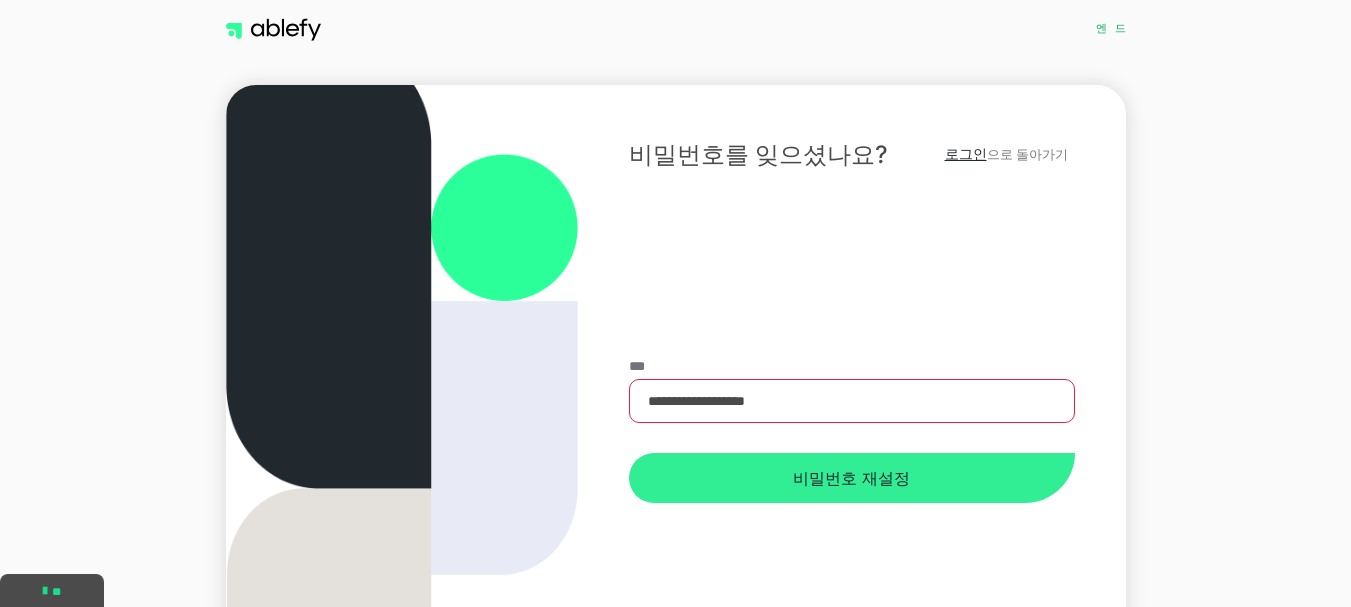 click on "비밀번호 재설정" at bounding box center (851, 478) 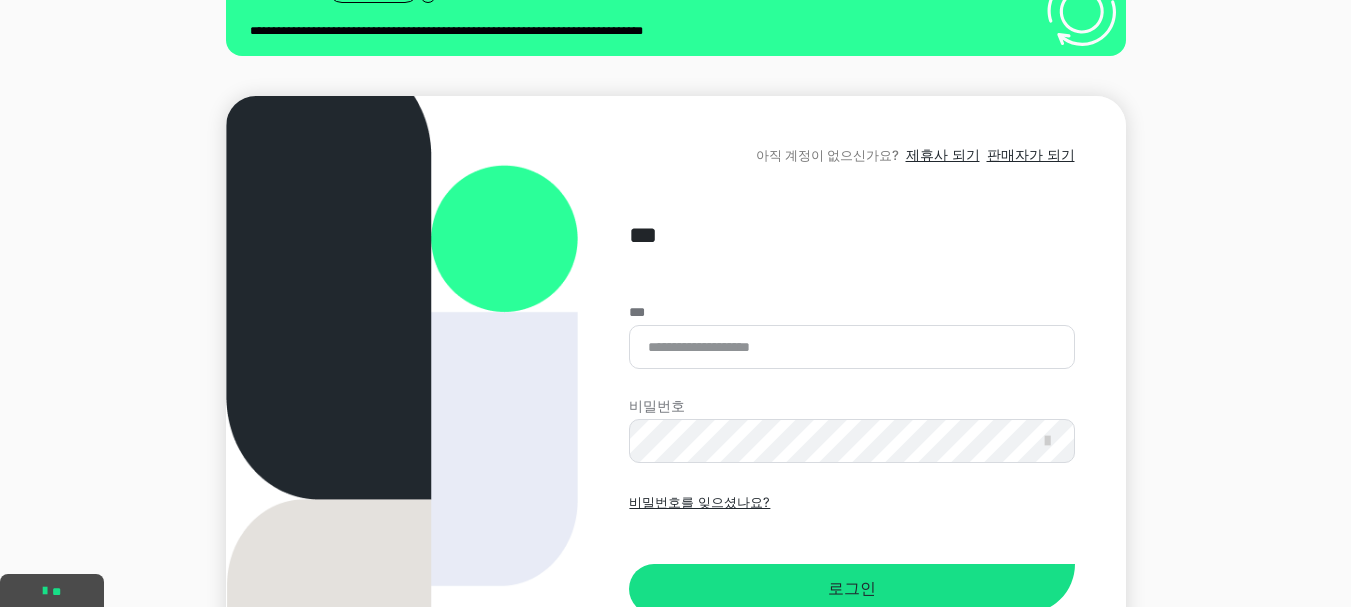 scroll, scrollTop: 293, scrollLeft: 0, axis: vertical 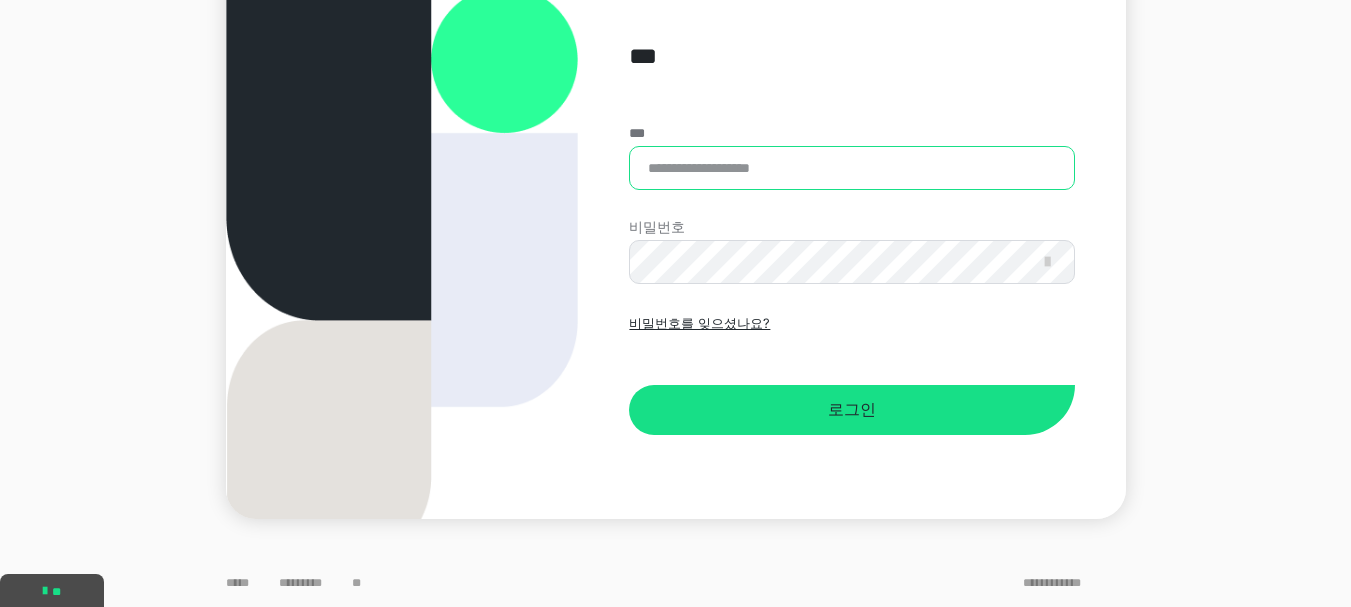 click on "***" at bounding box center [851, 168] 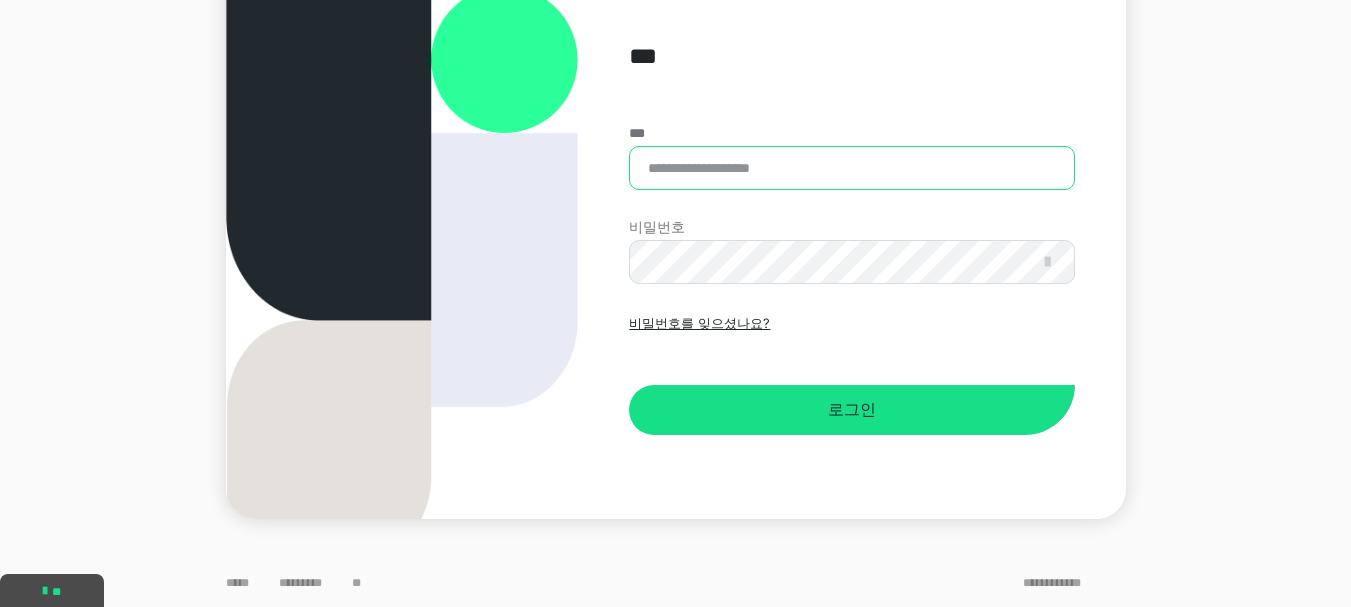click on "***" at bounding box center (851, 168) 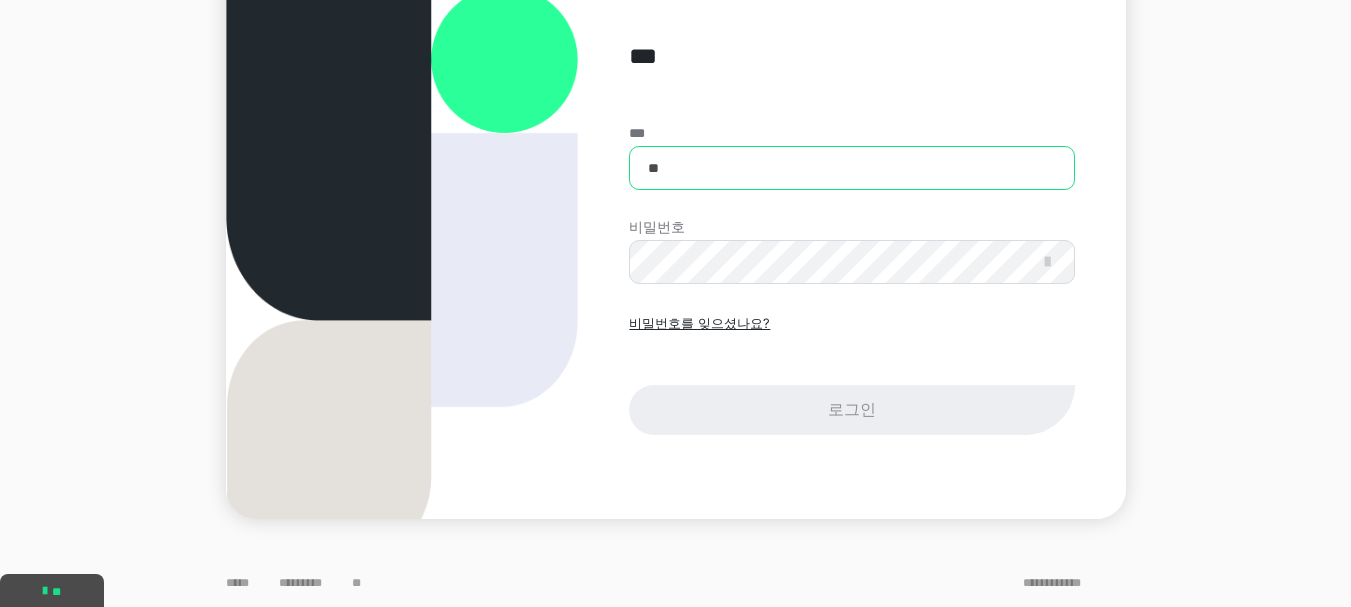 type on "*" 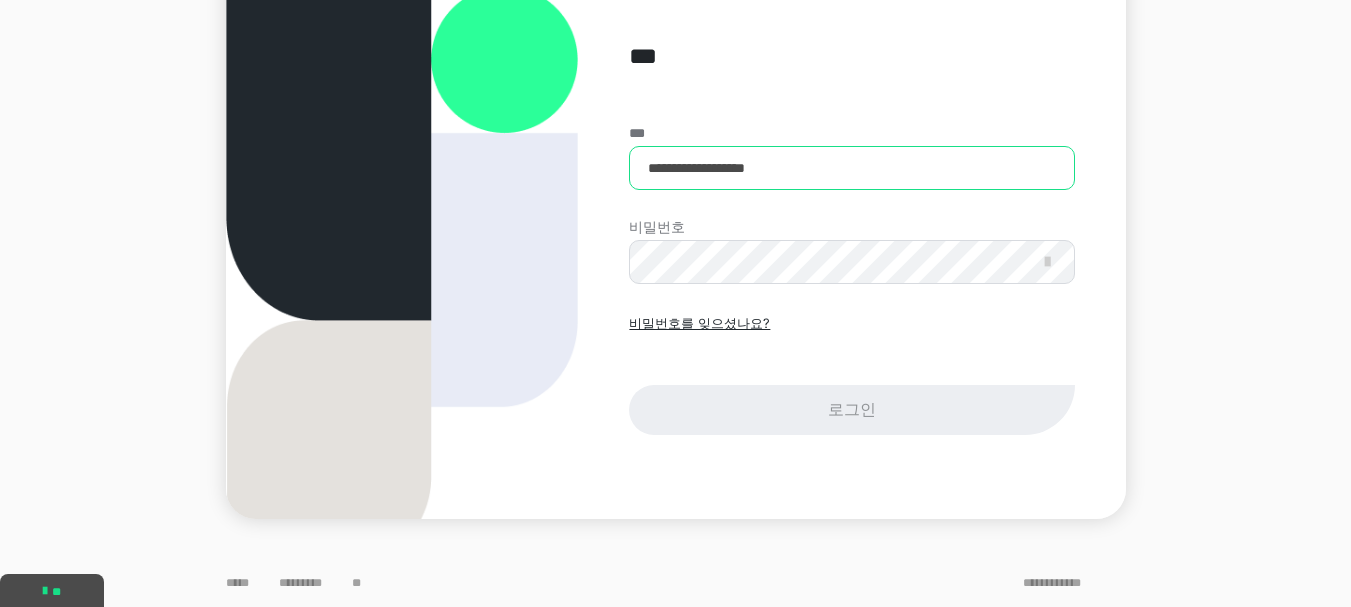 type on "**********" 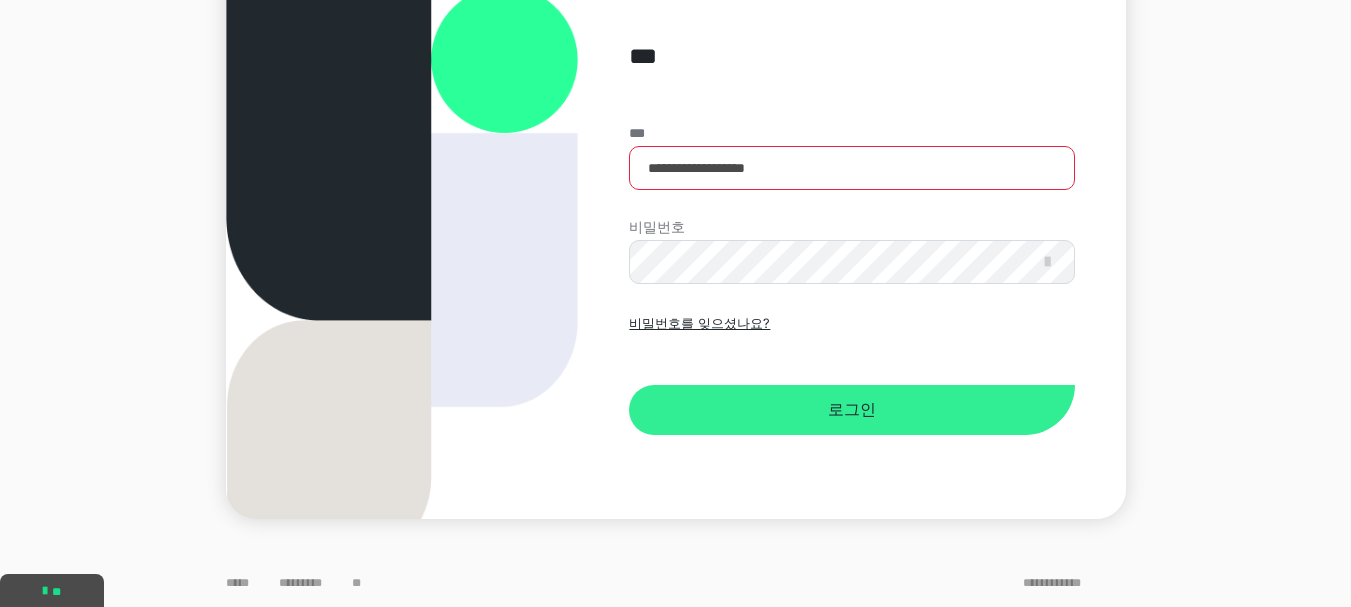 click on "로그인" at bounding box center [852, 409] 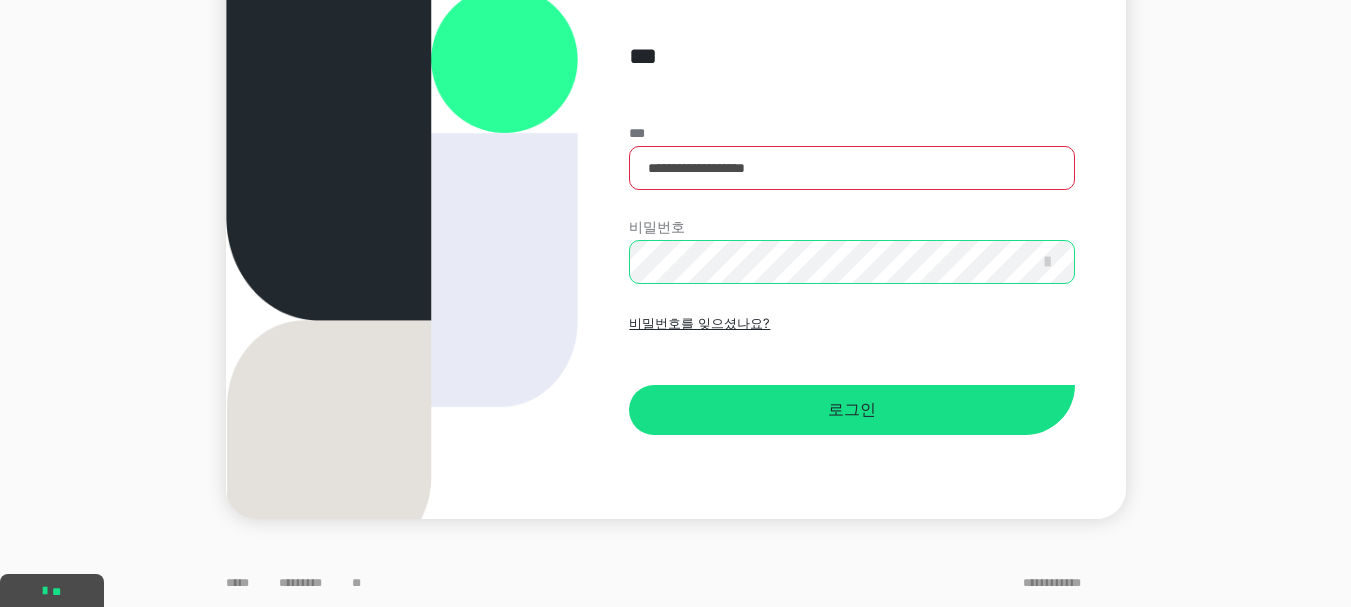 click on "**********" at bounding box center (676, 218) 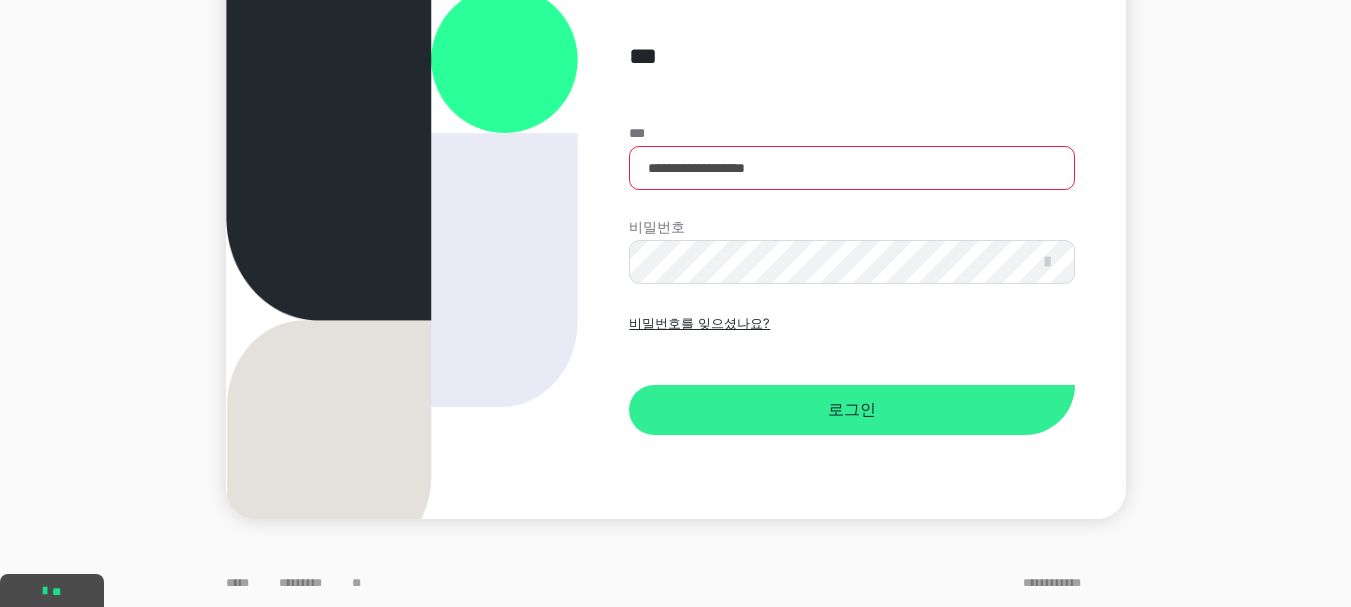 click on "로그인" at bounding box center [851, 410] 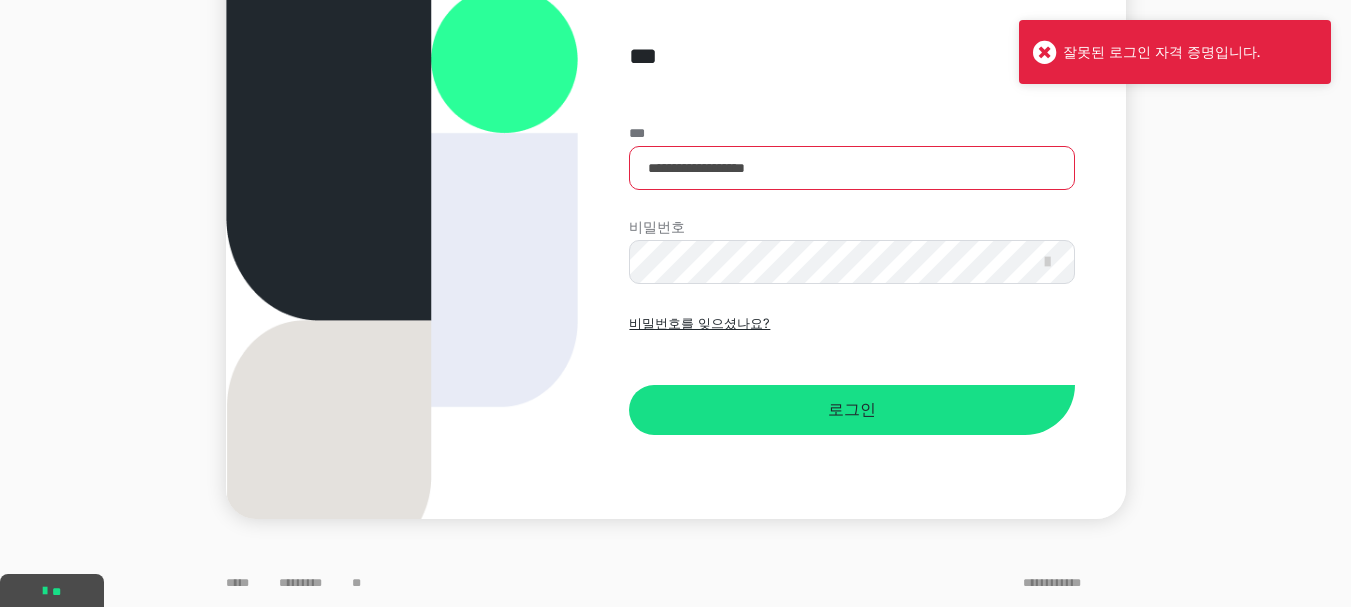 drag, startPoint x: 559, startPoint y: 280, endPoint x: 492, endPoint y: 410, distance: 146.24979 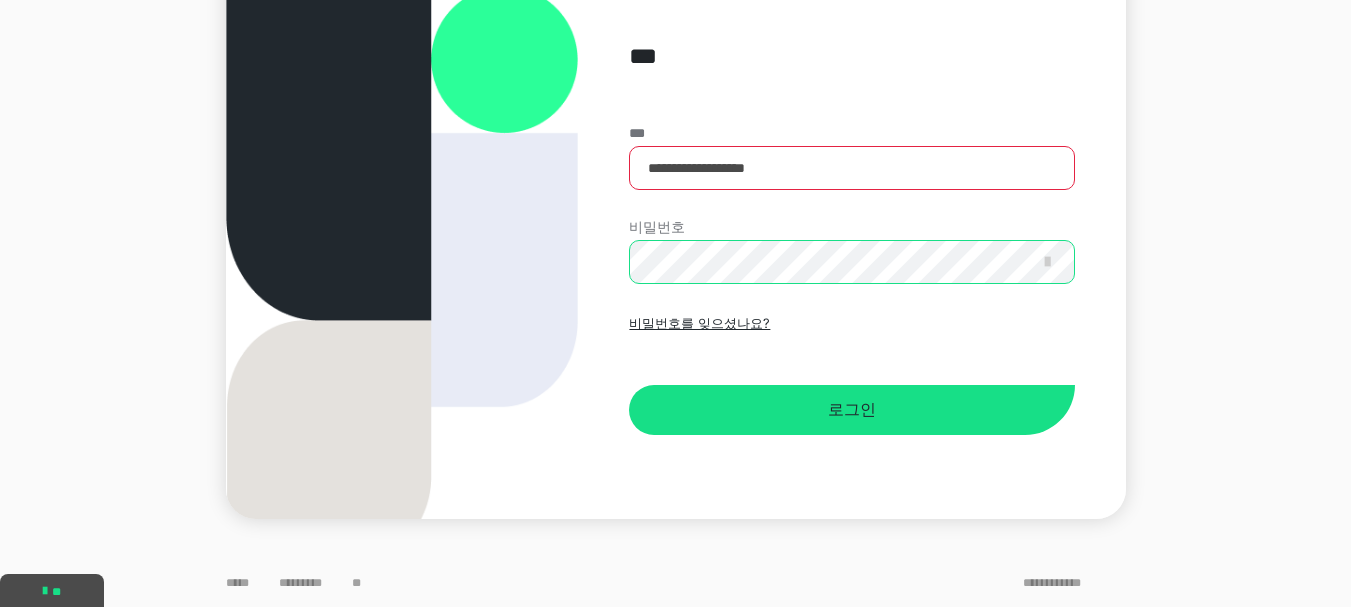 click on "**********" at bounding box center [851, 218] 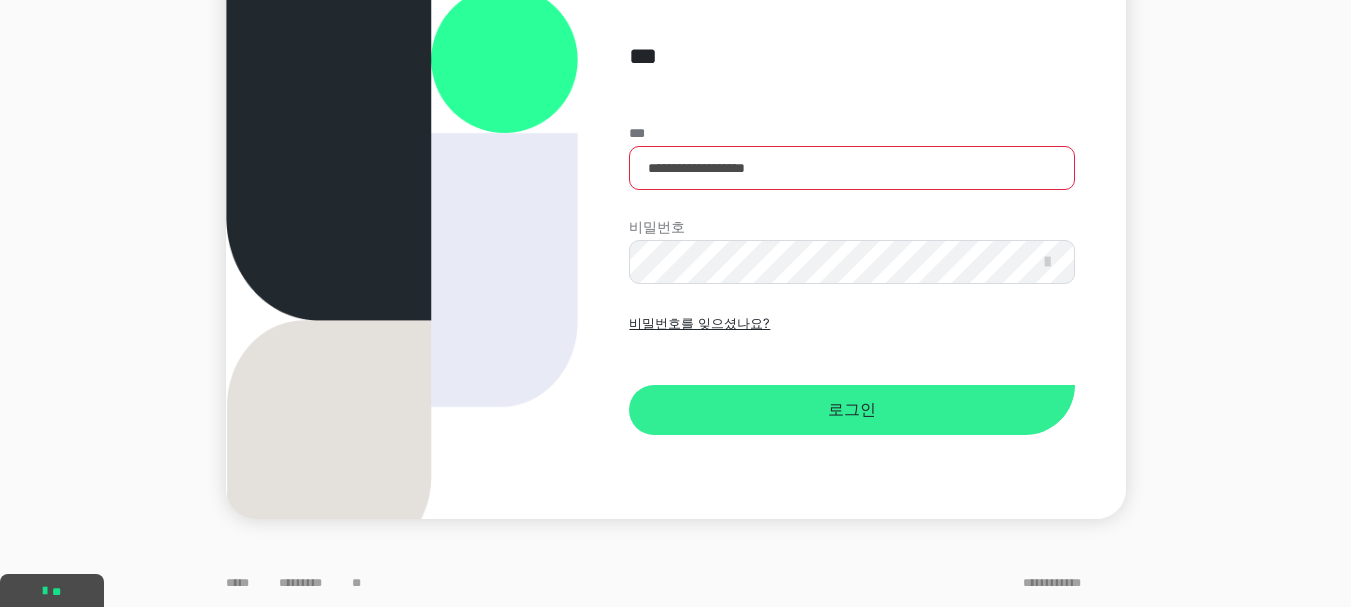 click on "로그인" at bounding box center (851, 410) 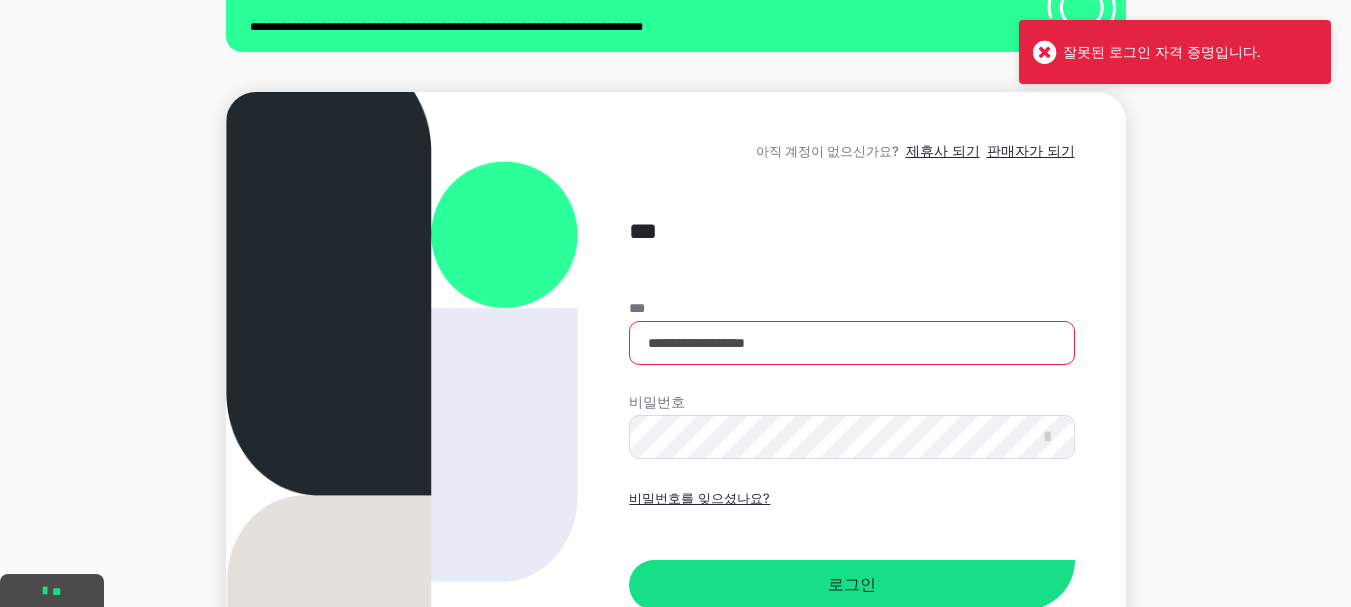 scroll, scrollTop: 0, scrollLeft: 0, axis: both 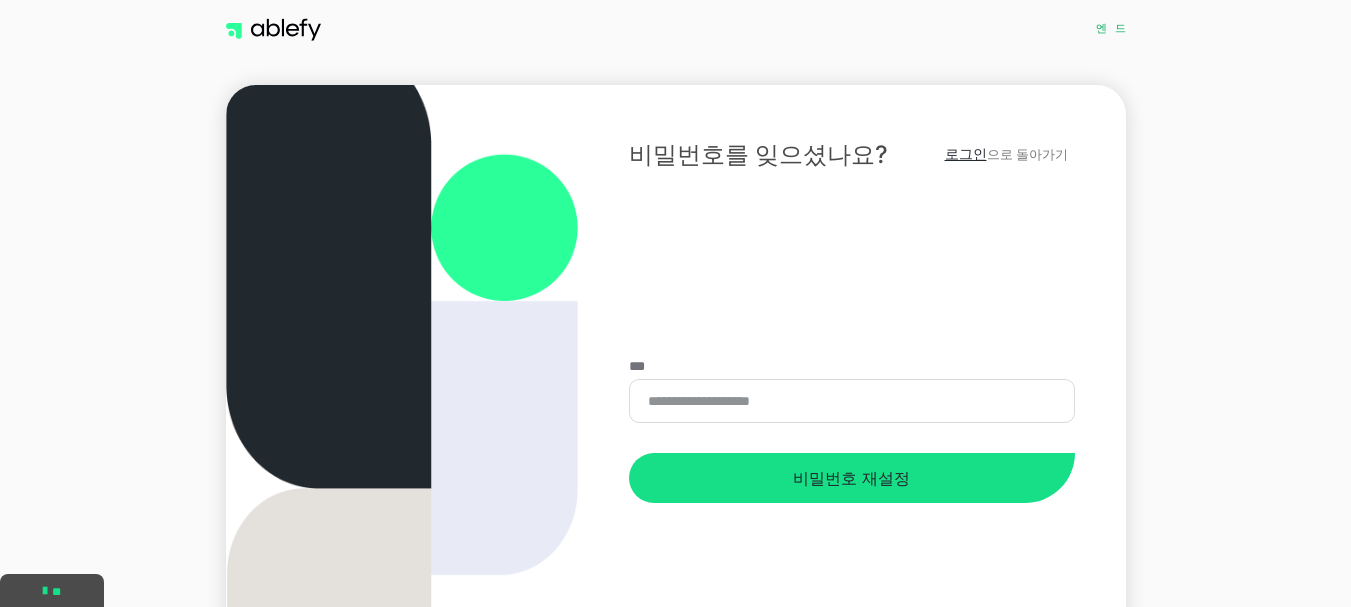 click on "***" at bounding box center (851, 391) 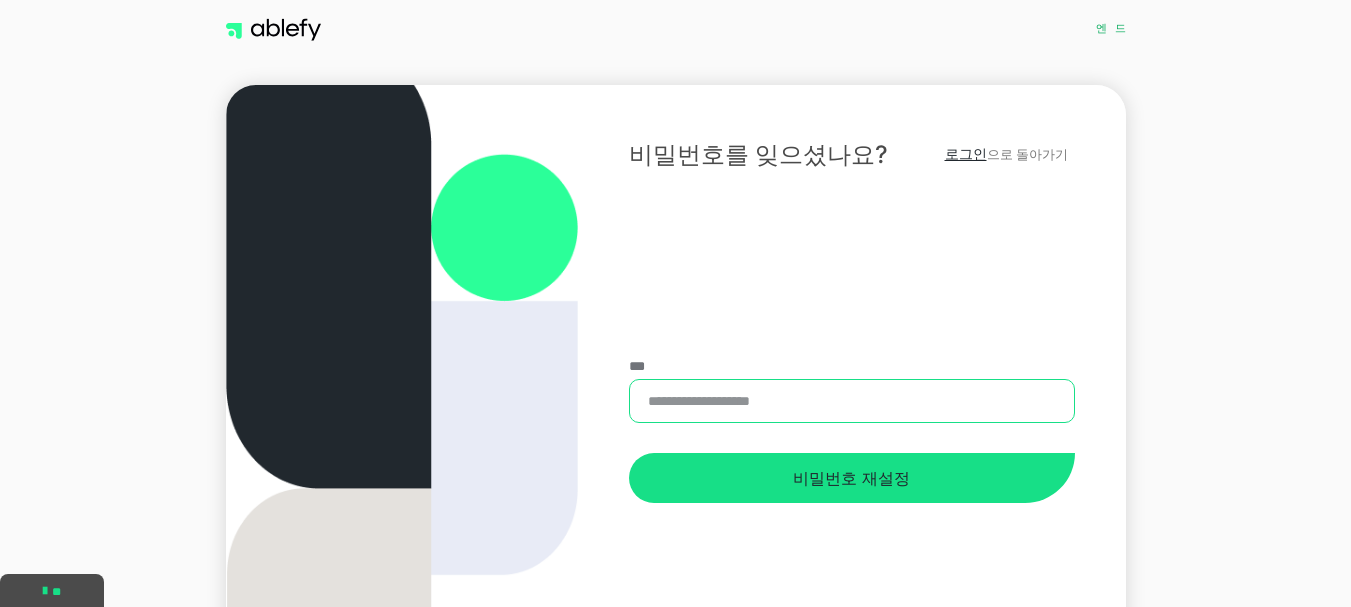 click on "***" at bounding box center [851, 401] 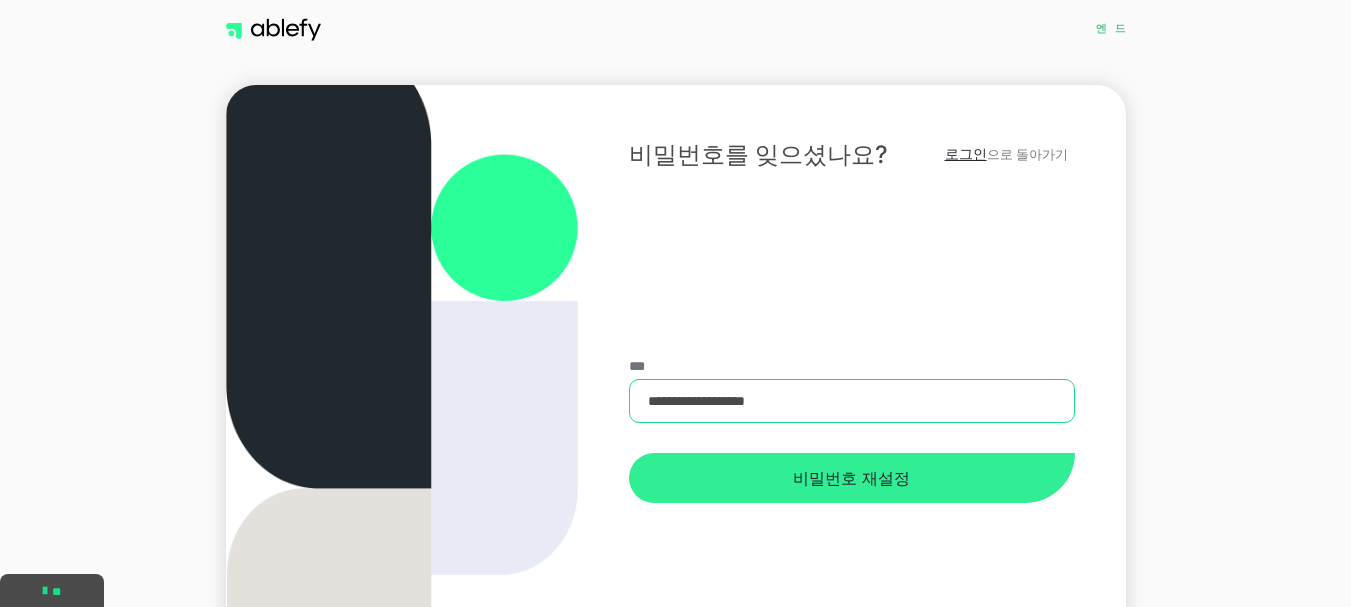 type on "**********" 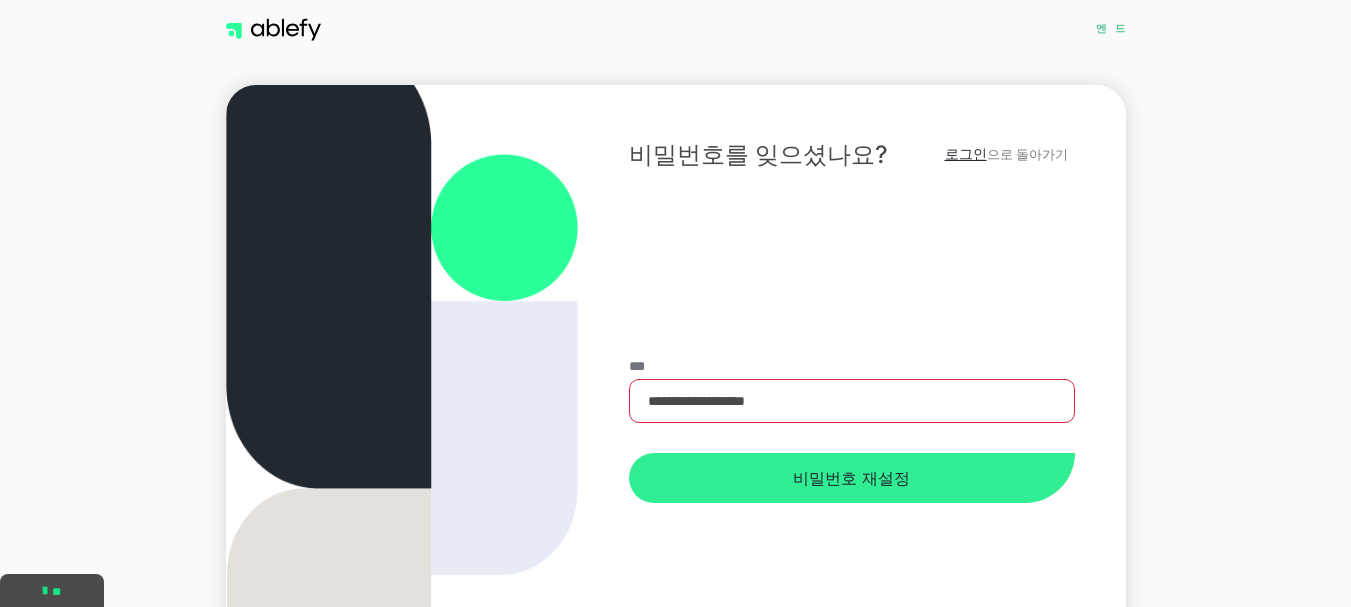 click on "비밀번호 재설정" at bounding box center [851, 478] 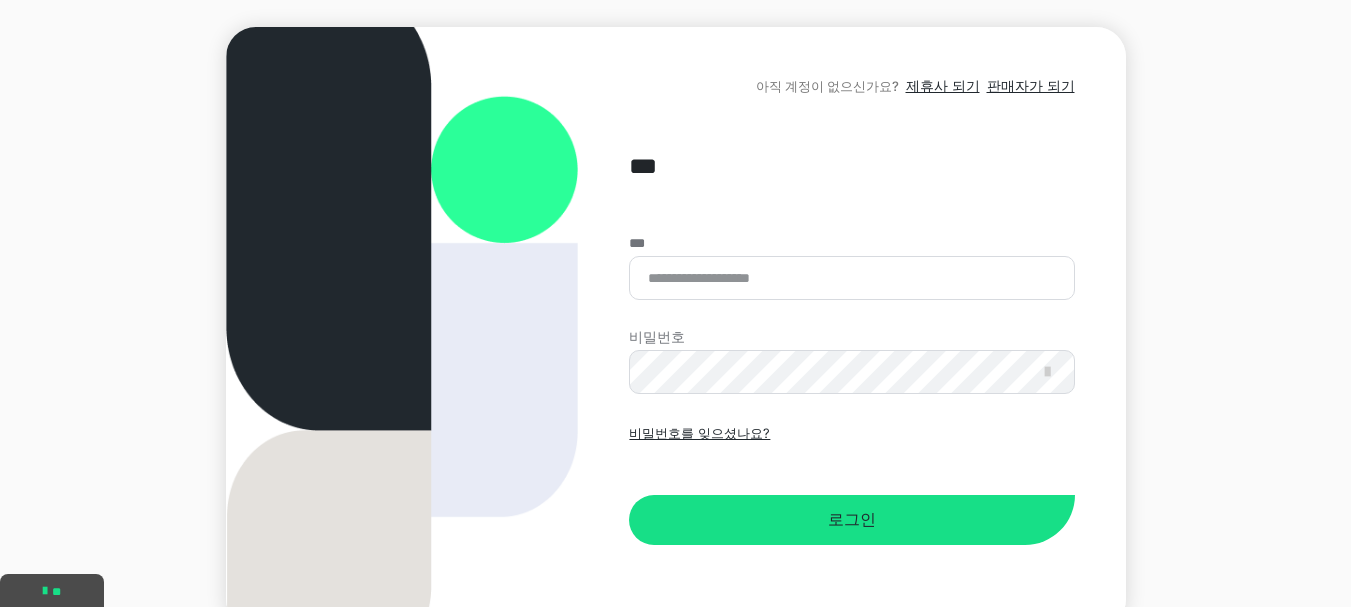 scroll, scrollTop: 200, scrollLeft: 0, axis: vertical 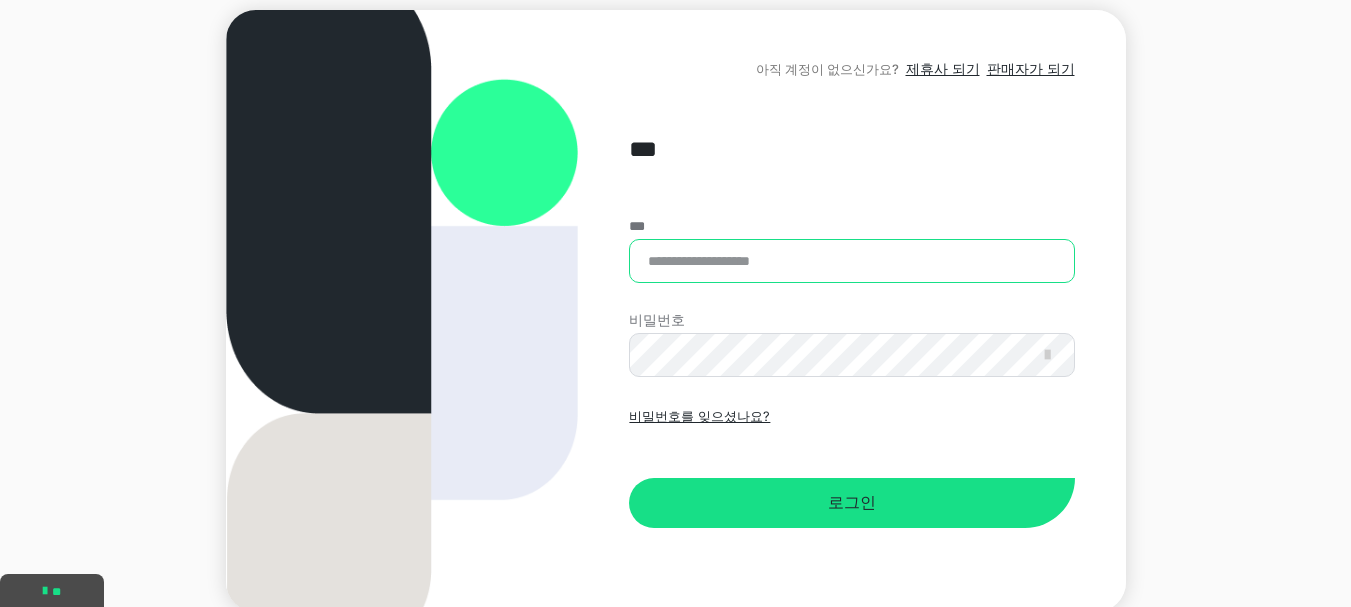 click on "***" at bounding box center (851, 261) 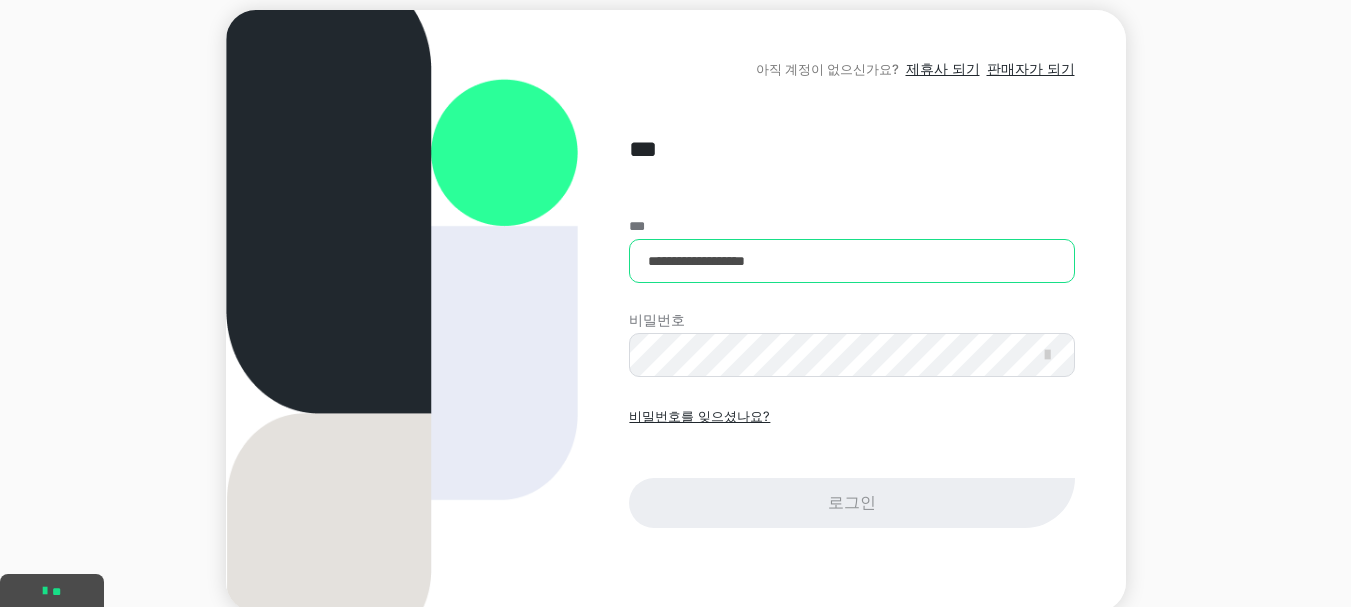 type on "**********" 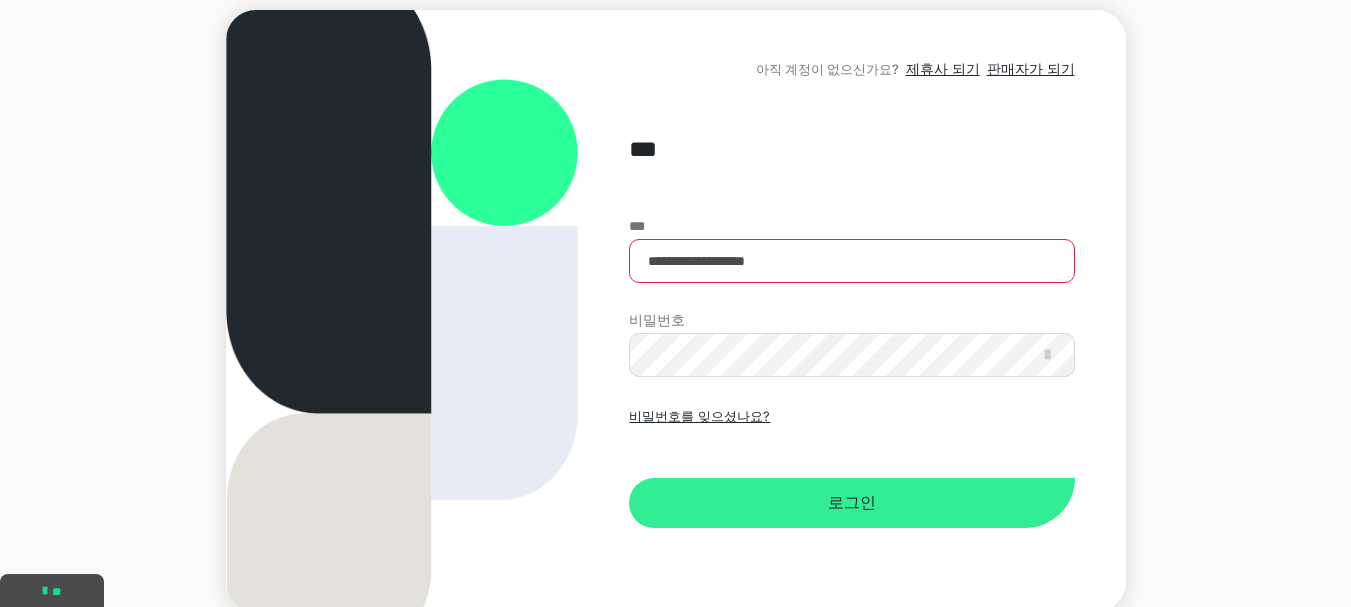 click on "로그인" at bounding box center (851, 503) 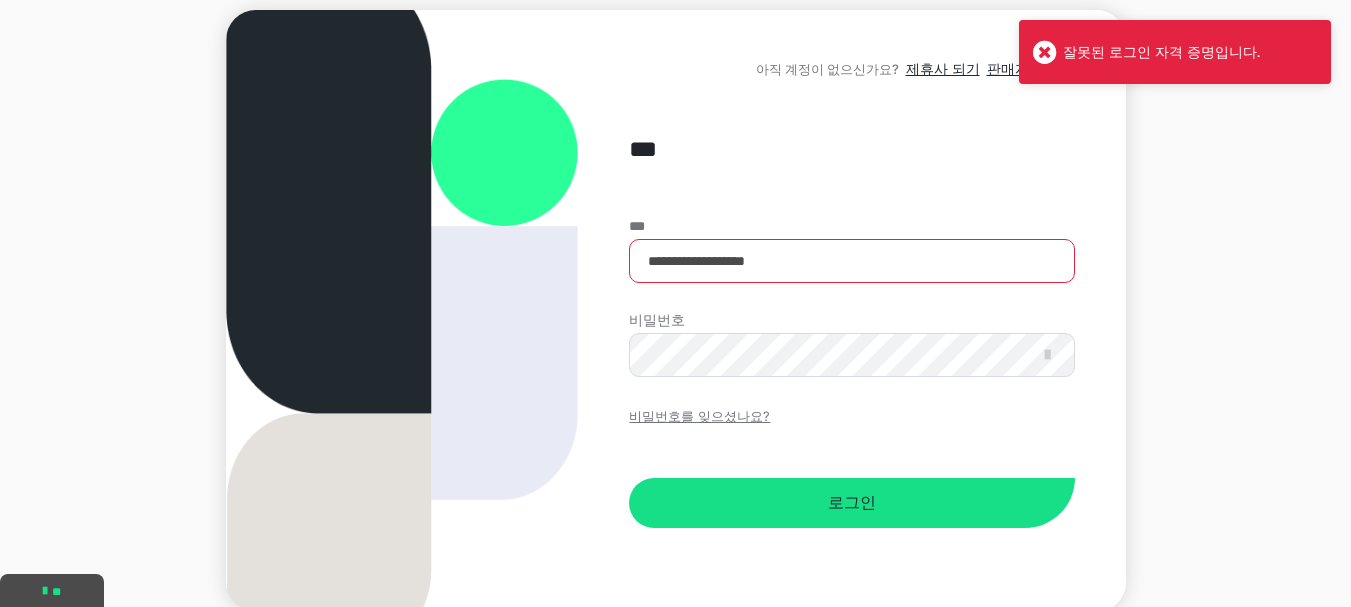 click on "비밀번호를 잊으셨나요?" at bounding box center (699, 416) 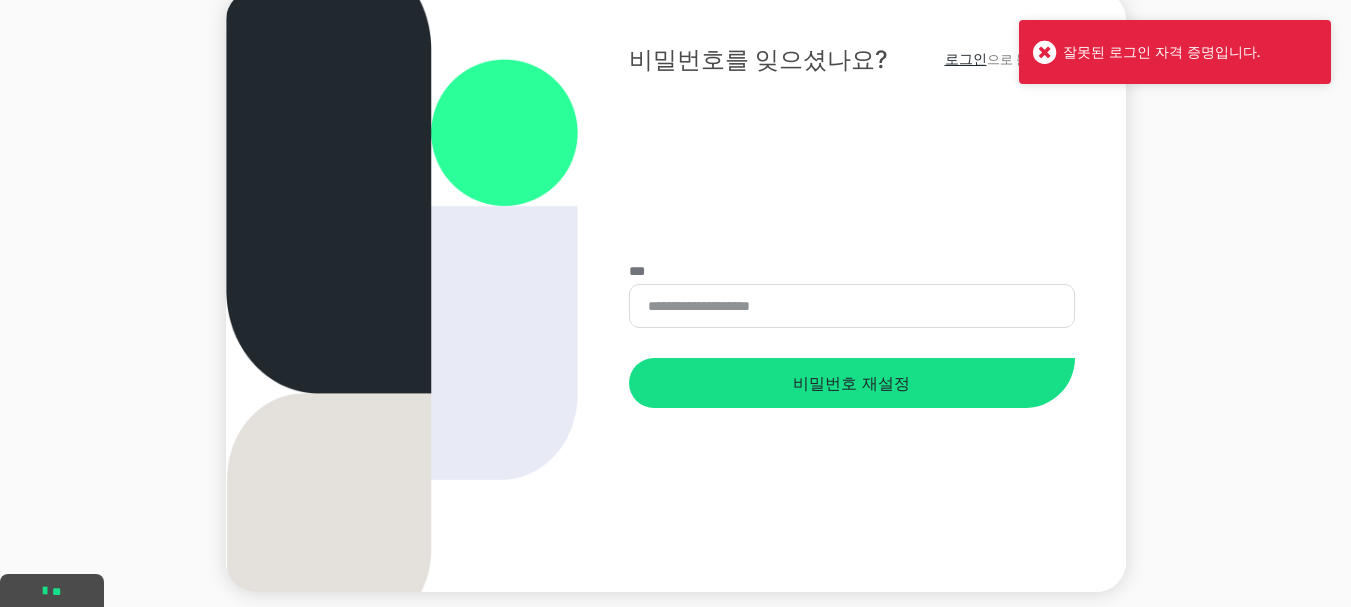 scroll, scrollTop: 0, scrollLeft: 0, axis: both 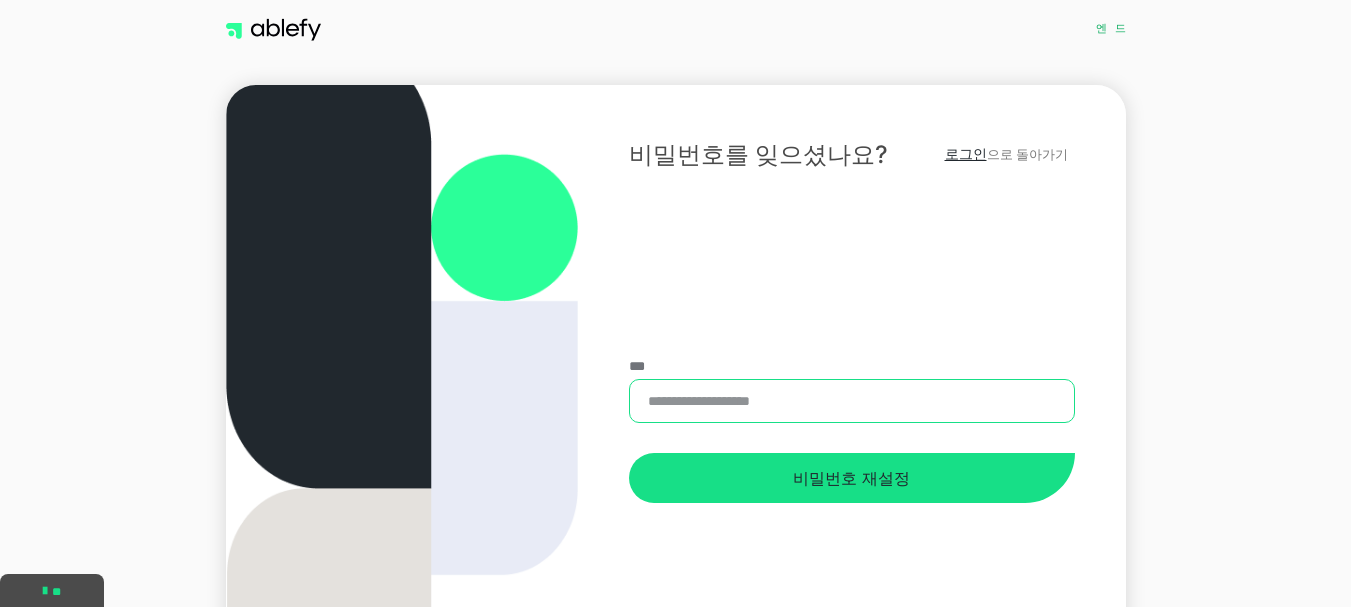 click on "***" at bounding box center [851, 401] 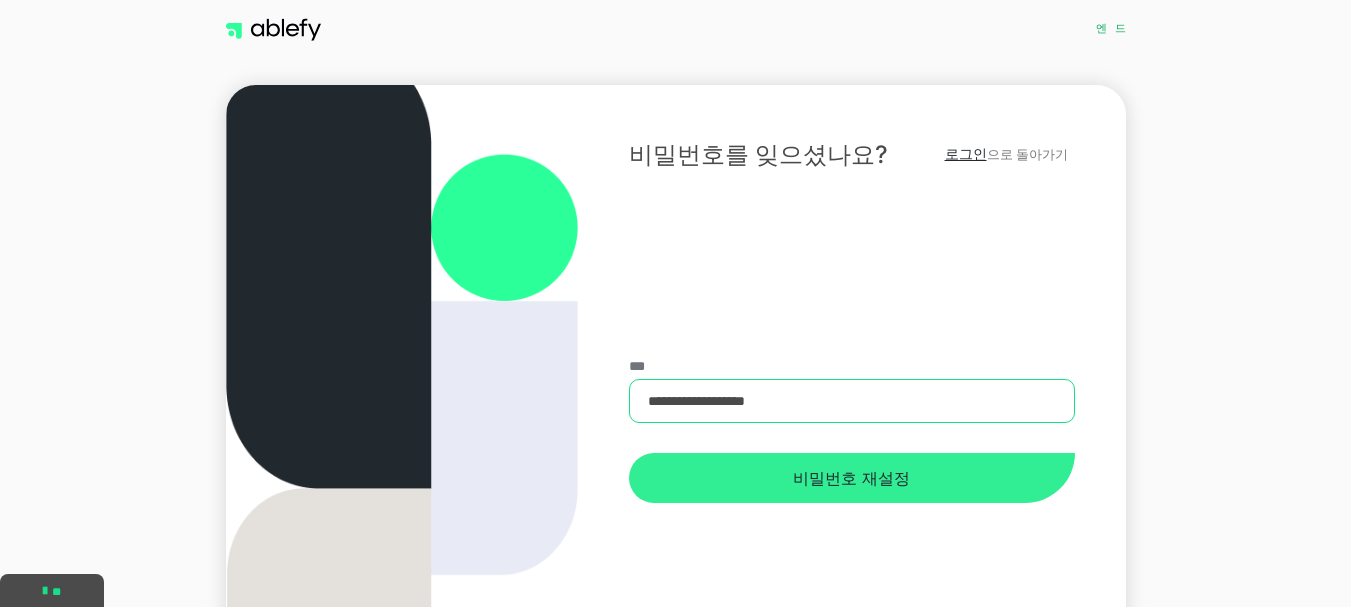 type on "**********" 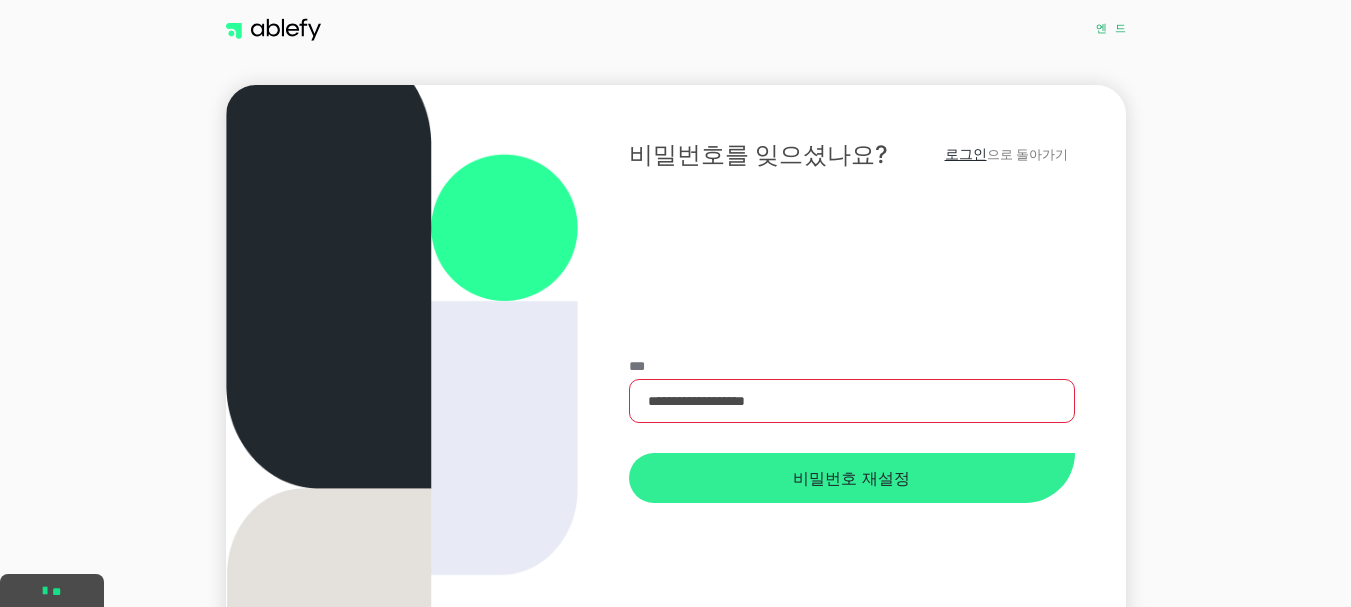 click on "비밀번호 재설정" at bounding box center (851, 478) 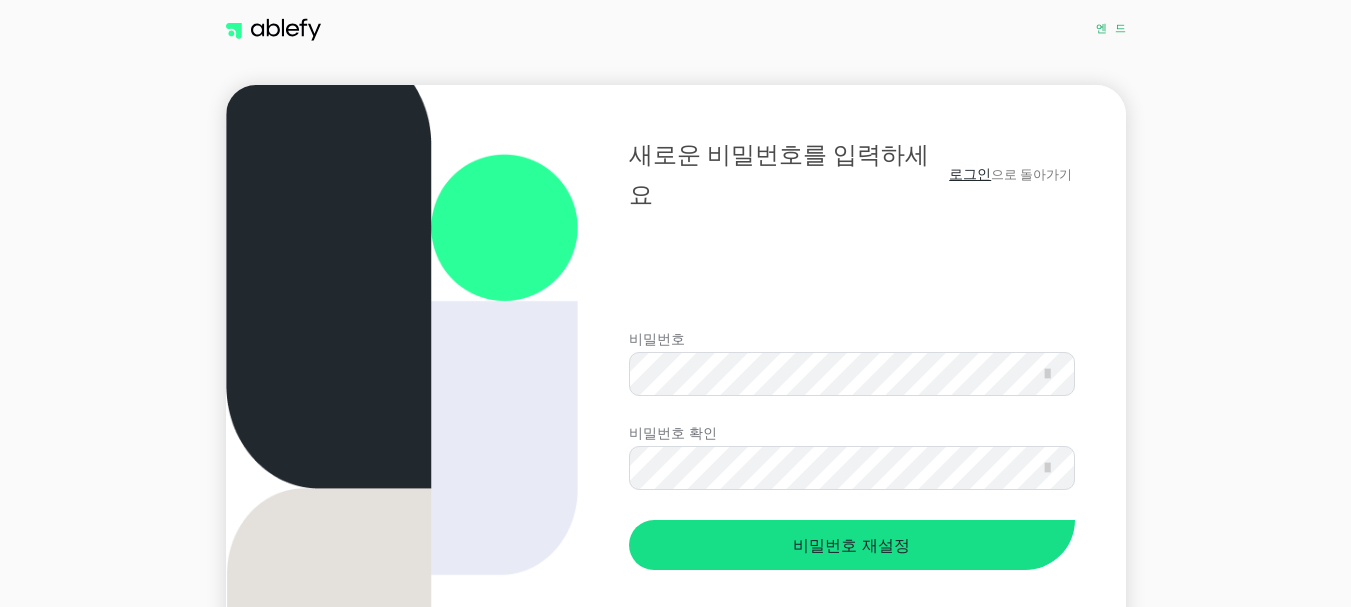scroll, scrollTop: 0, scrollLeft: 0, axis: both 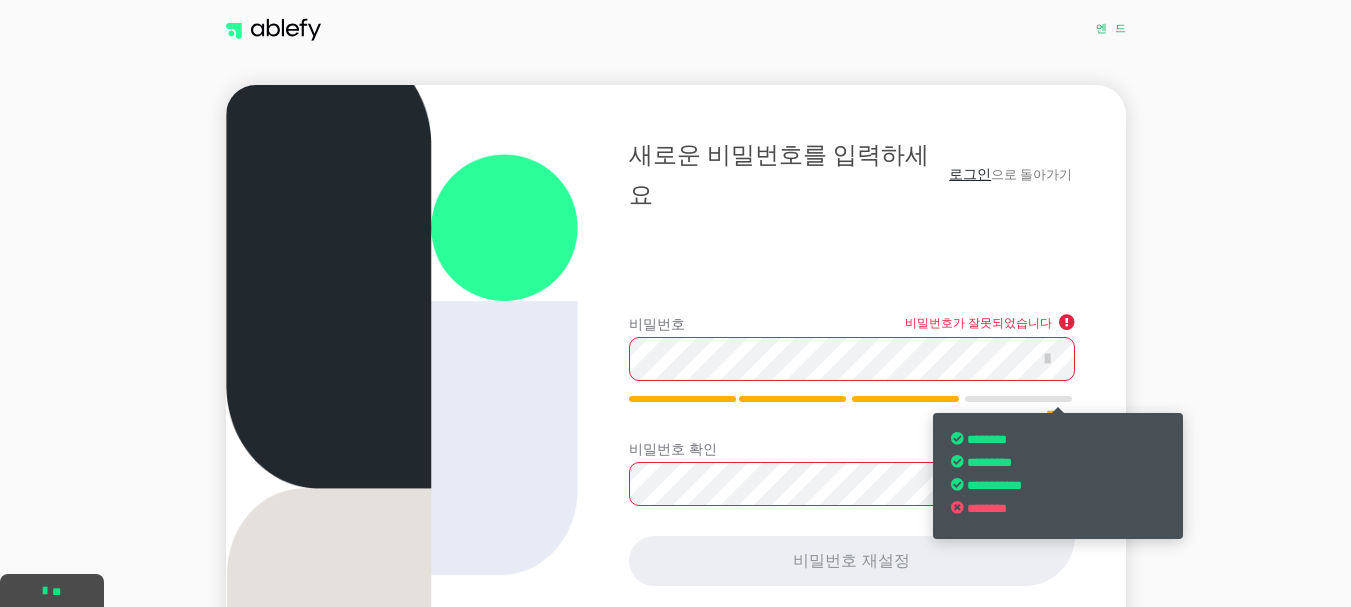 click on "**********" at bounding box center (851, 386) 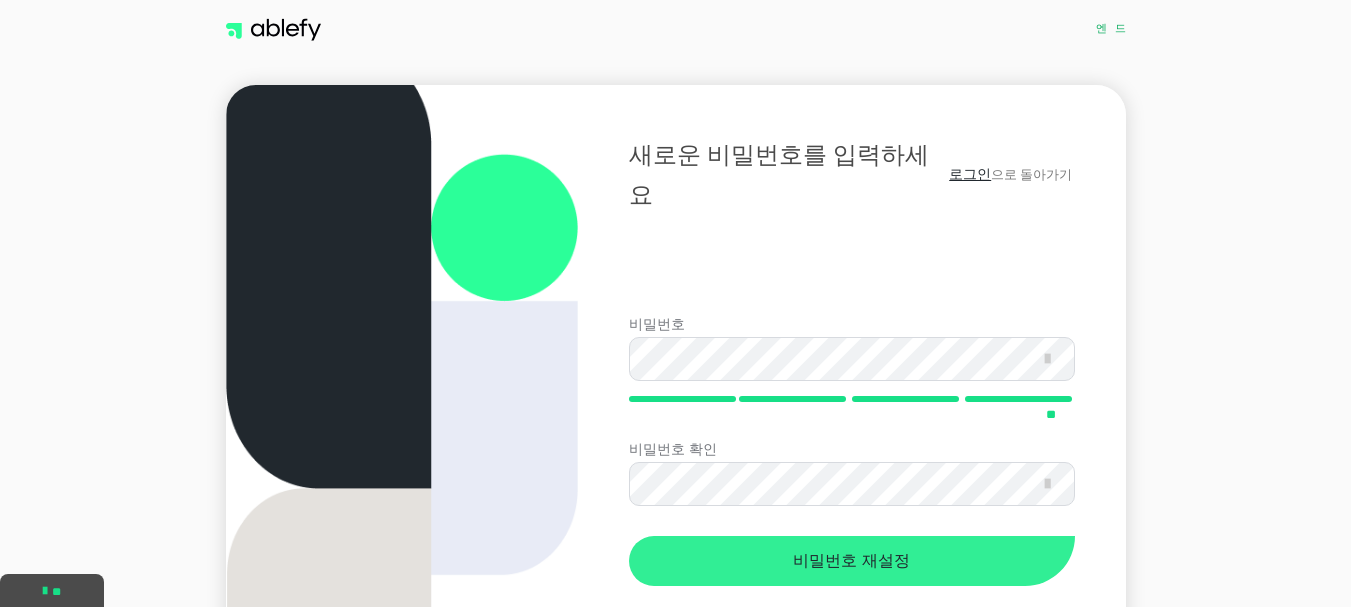 click on "비밀번호 재설정" at bounding box center [851, 561] 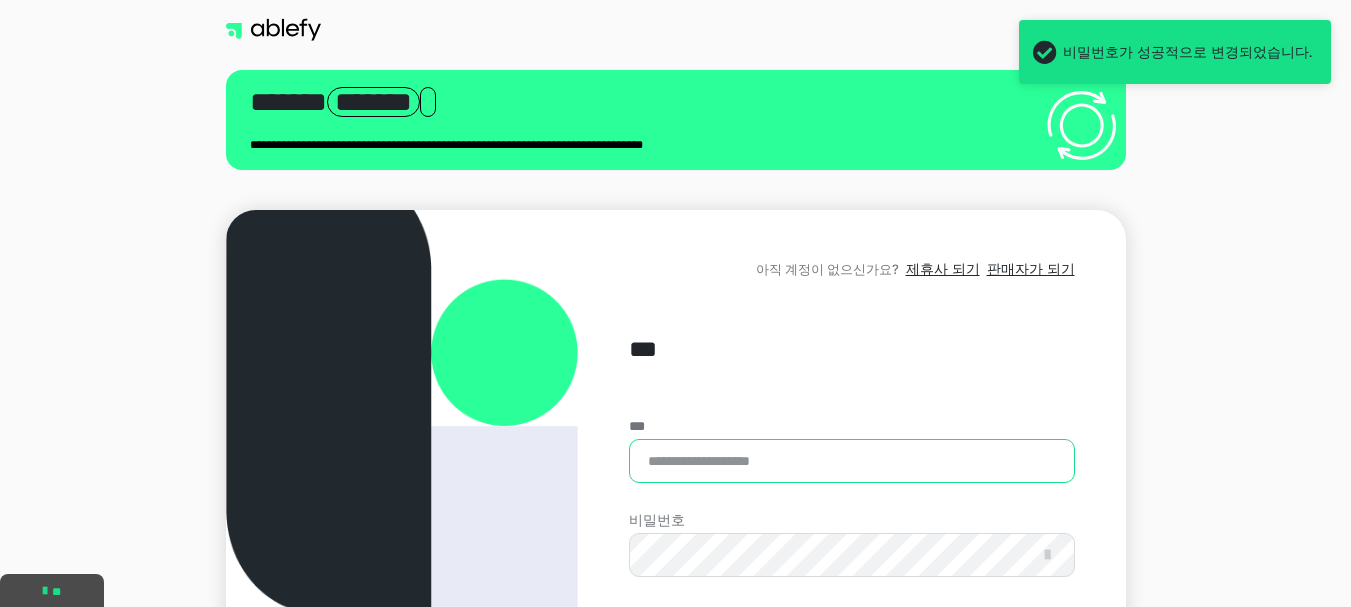 click on "***" at bounding box center (851, 461) 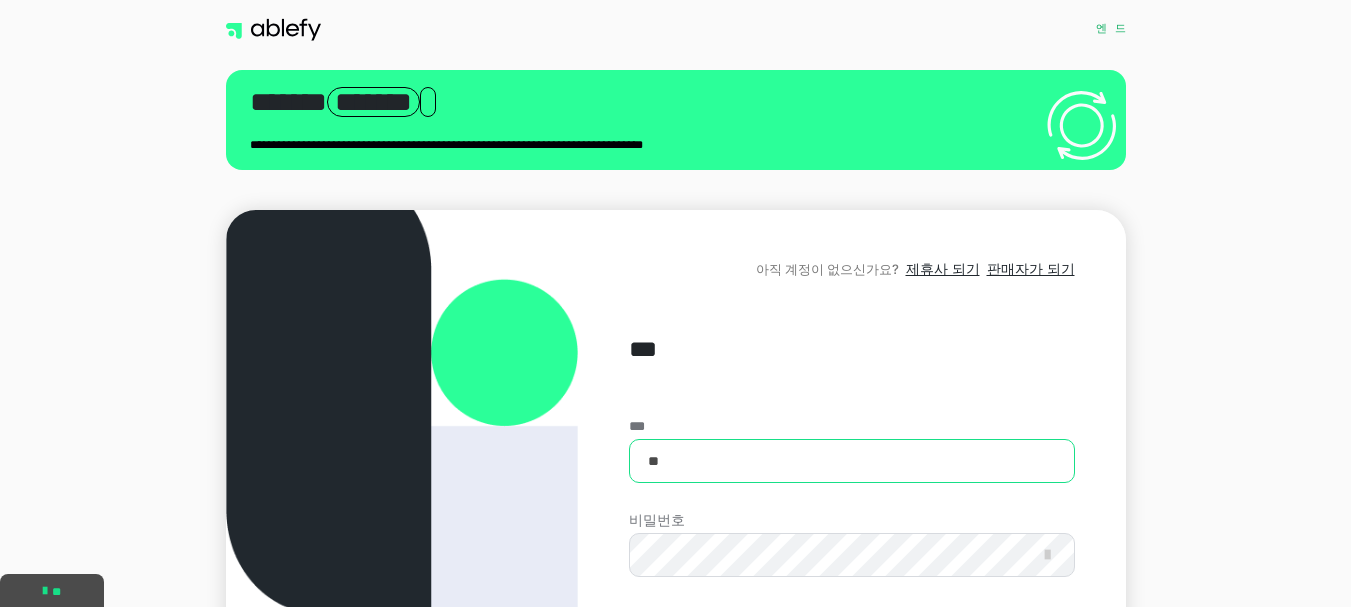 type on "*" 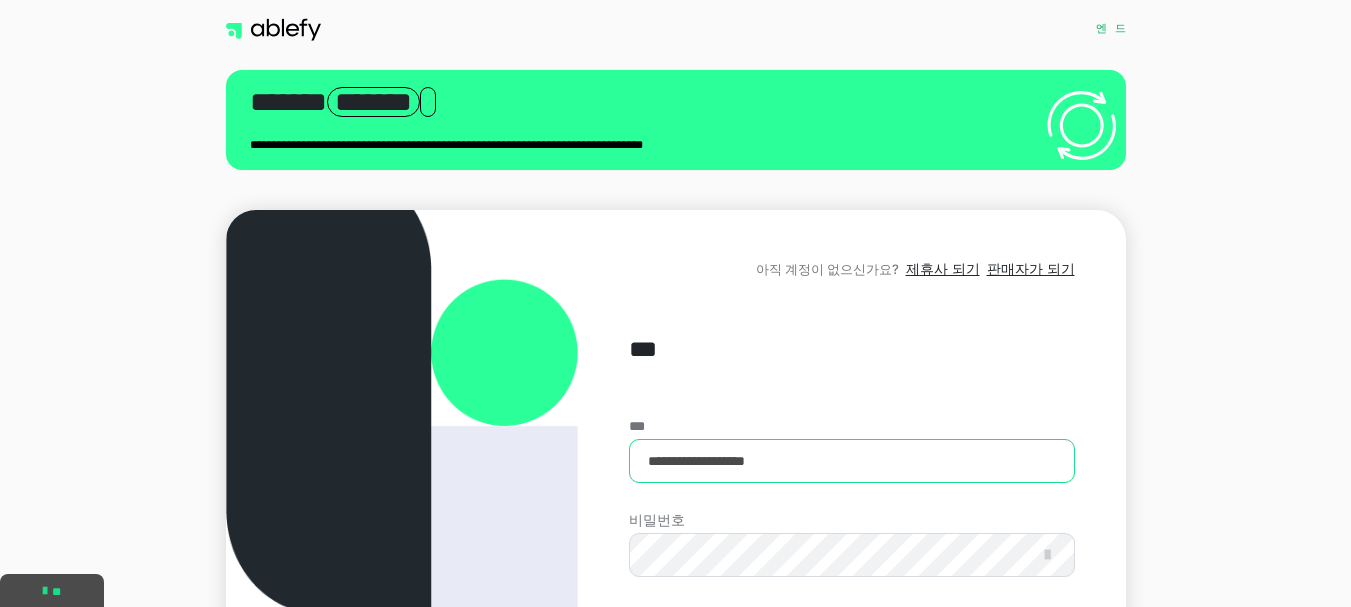 type on "**********" 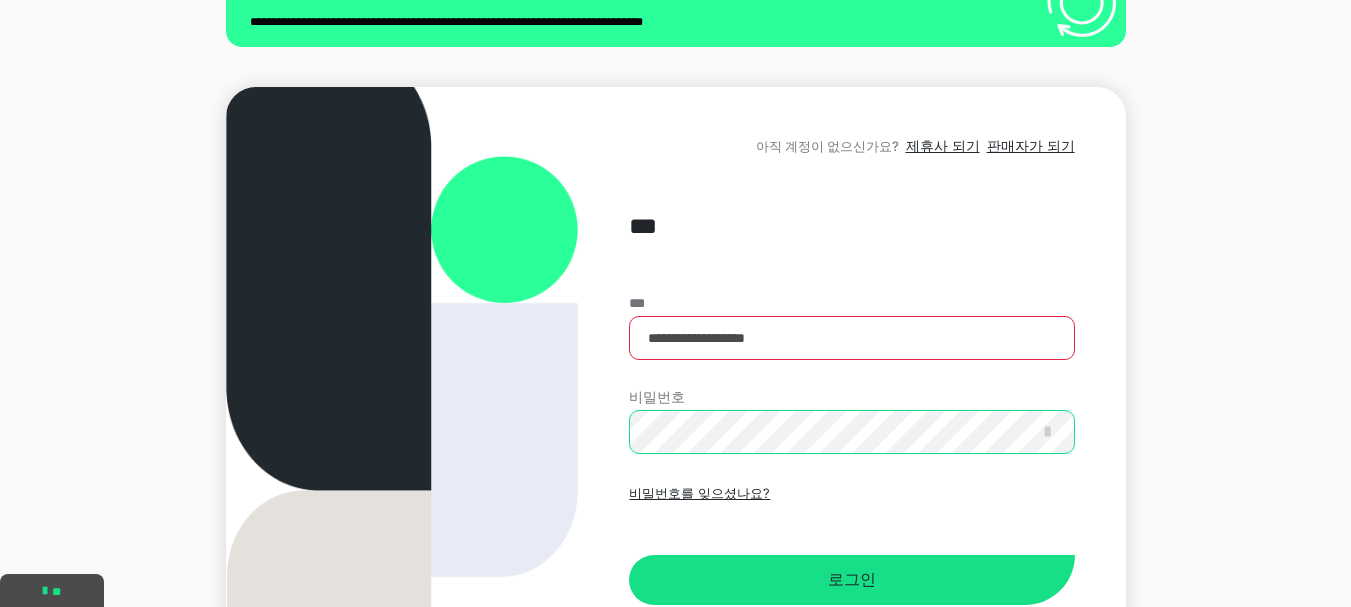 scroll, scrollTop: 293, scrollLeft: 0, axis: vertical 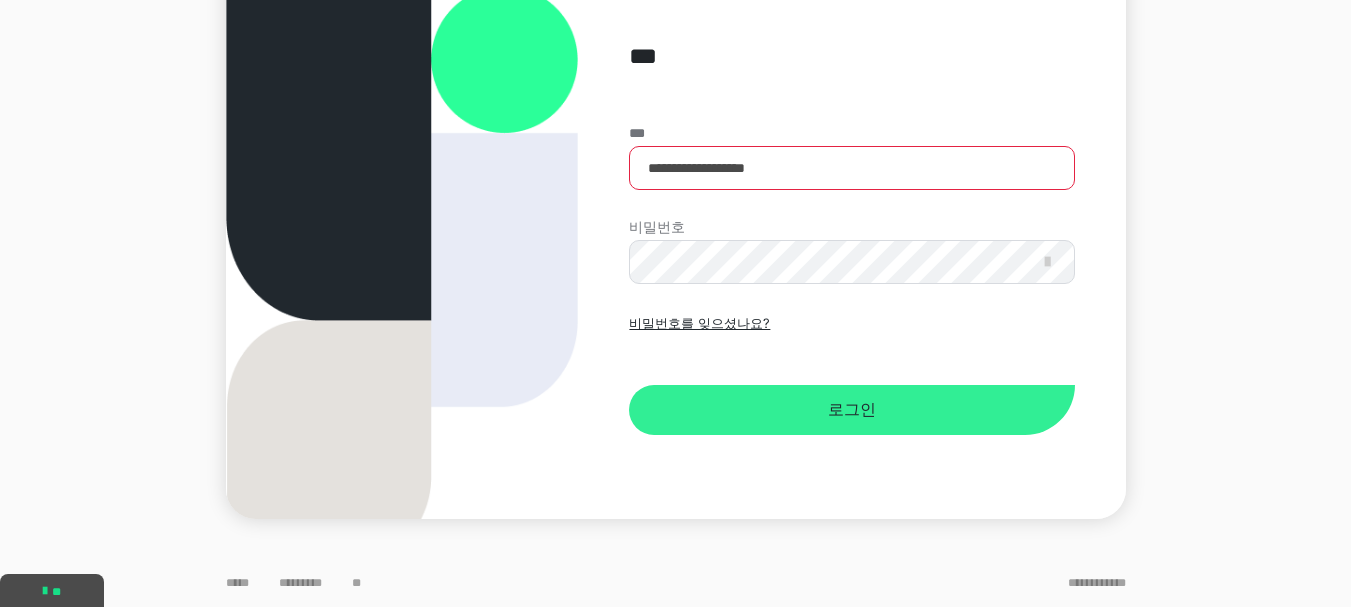click on "로그인" at bounding box center [852, 409] 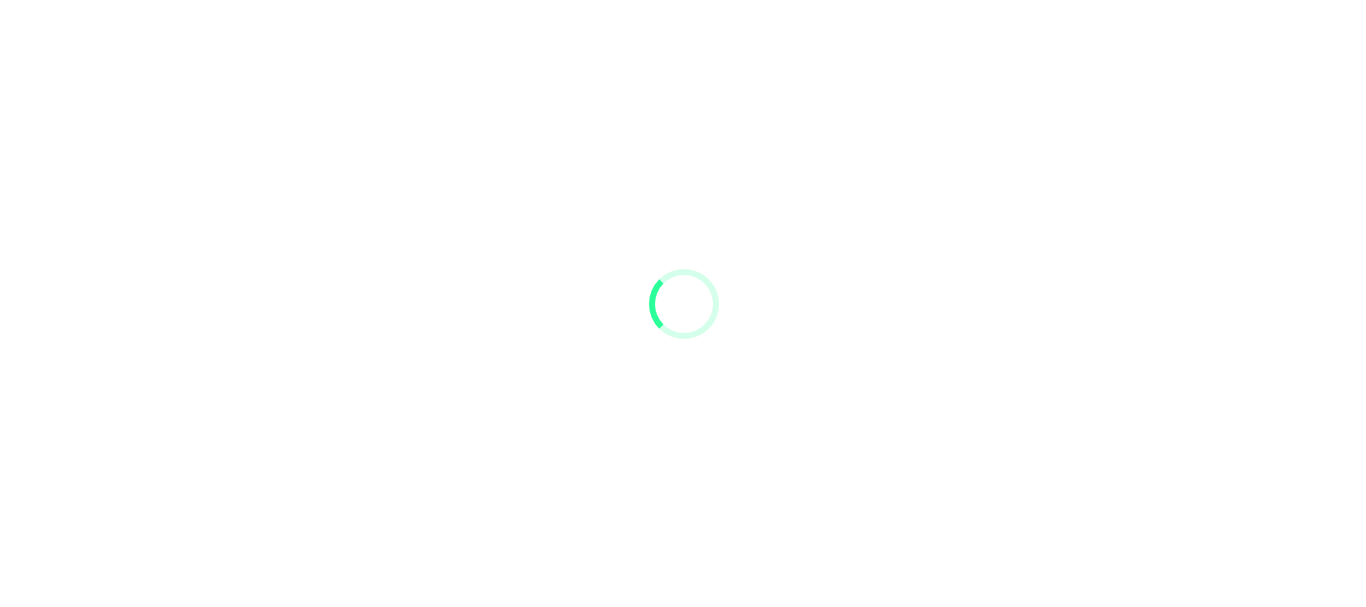scroll, scrollTop: 0, scrollLeft: 0, axis: both 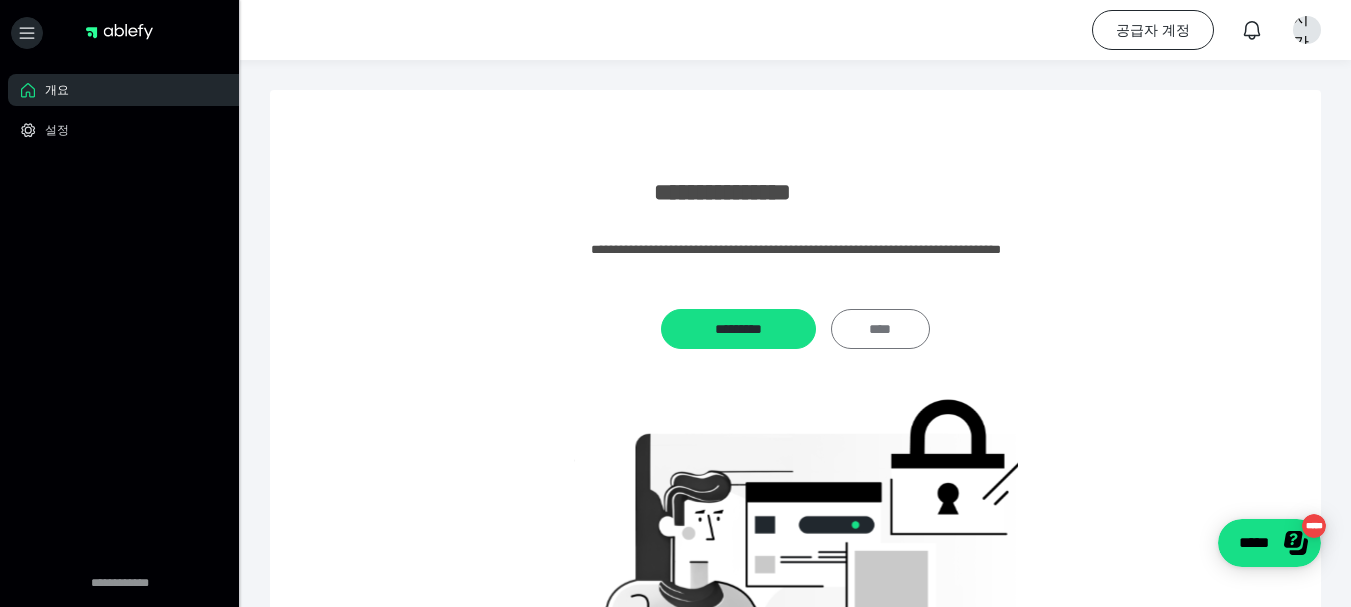 click on "****" at bounding box center [880, 329] 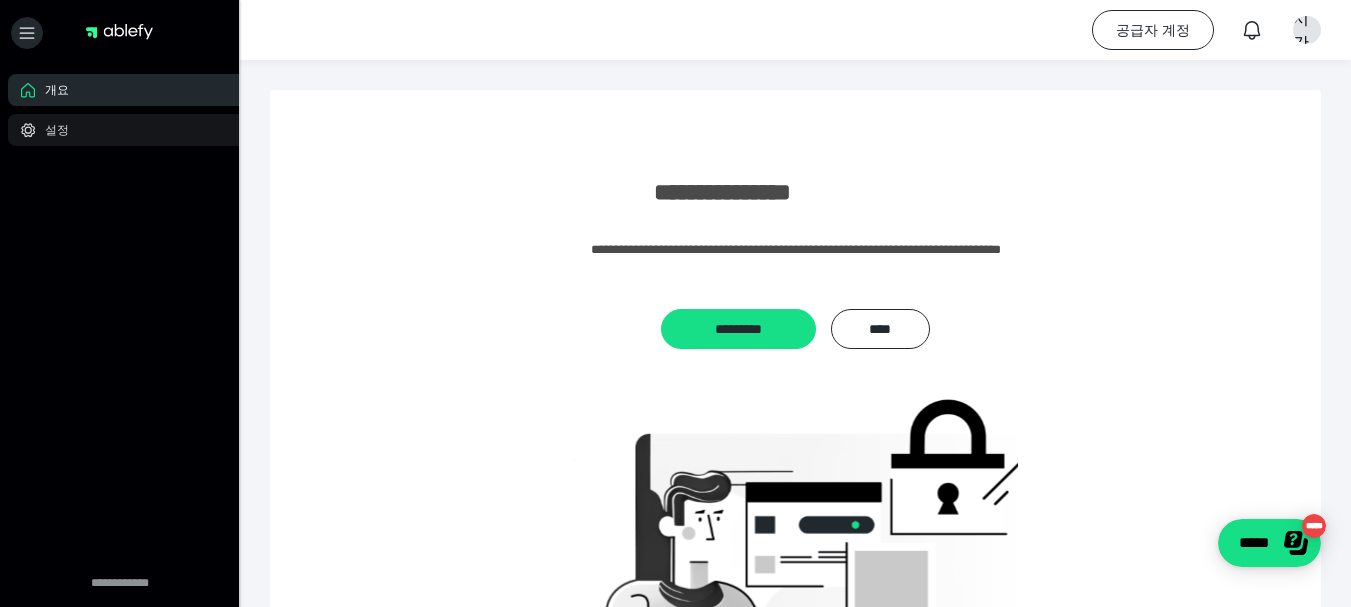 click on "설정" at bounding box center (57, 129) 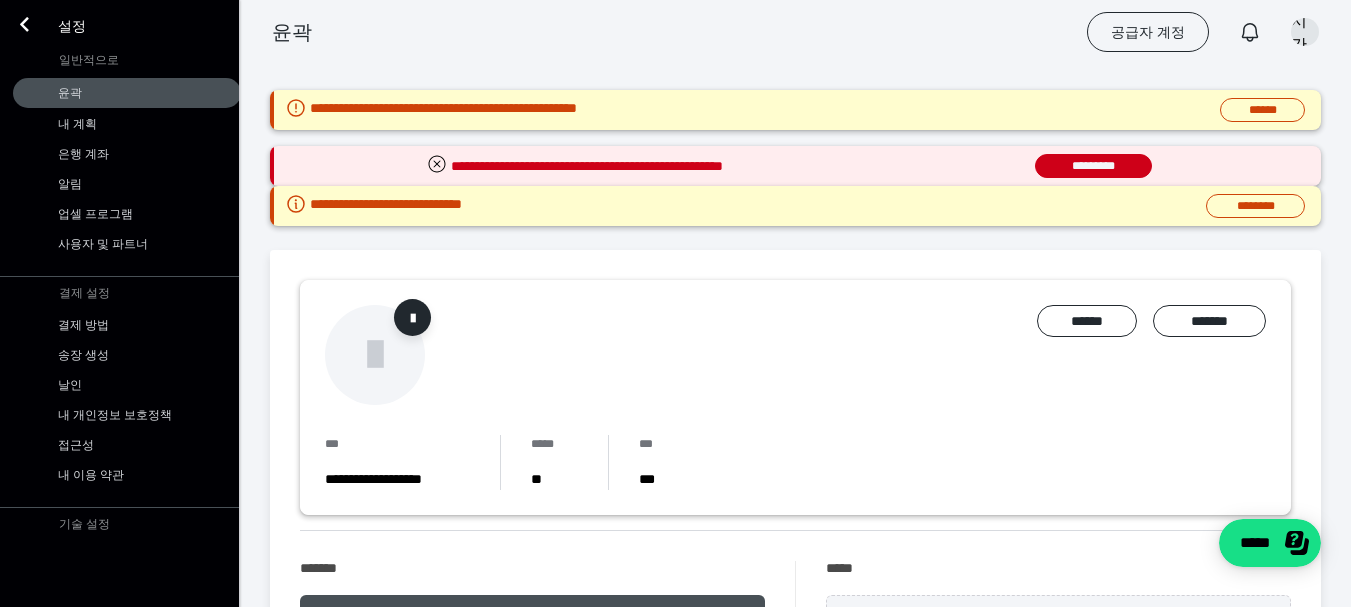 scroll, scrollTop: 0, scrollLeft: 0, axis: both 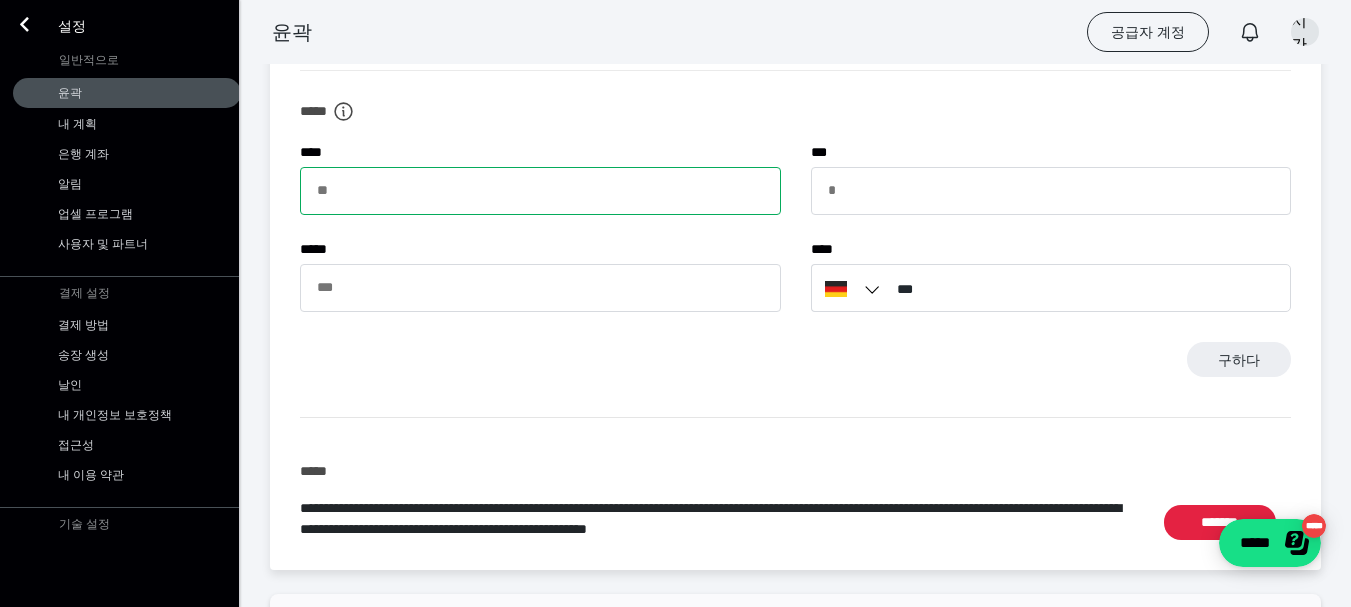 click on "** *" at bounding box center [540, 191] 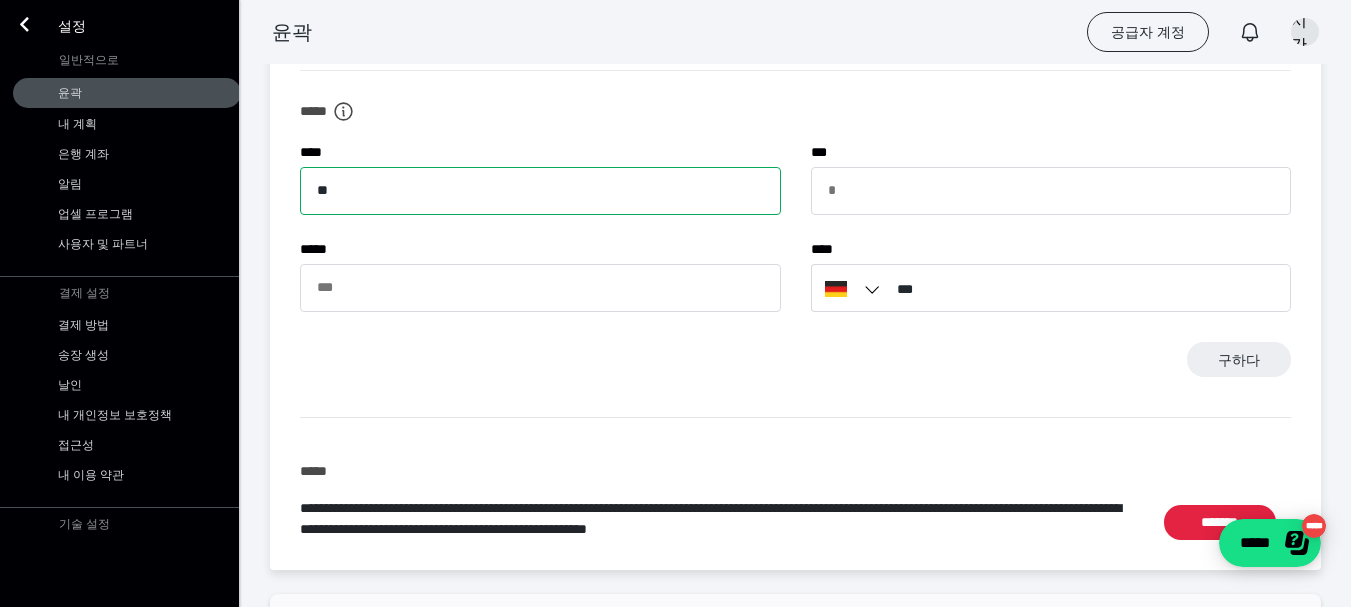 type on "*" 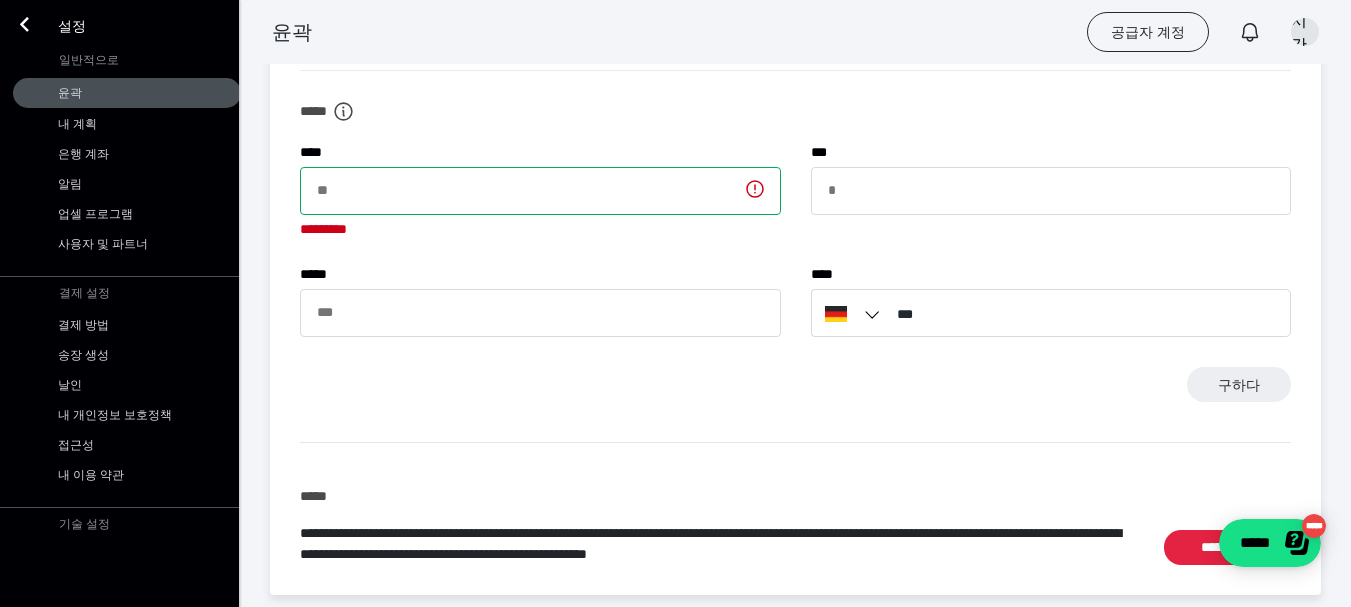 type on "*" 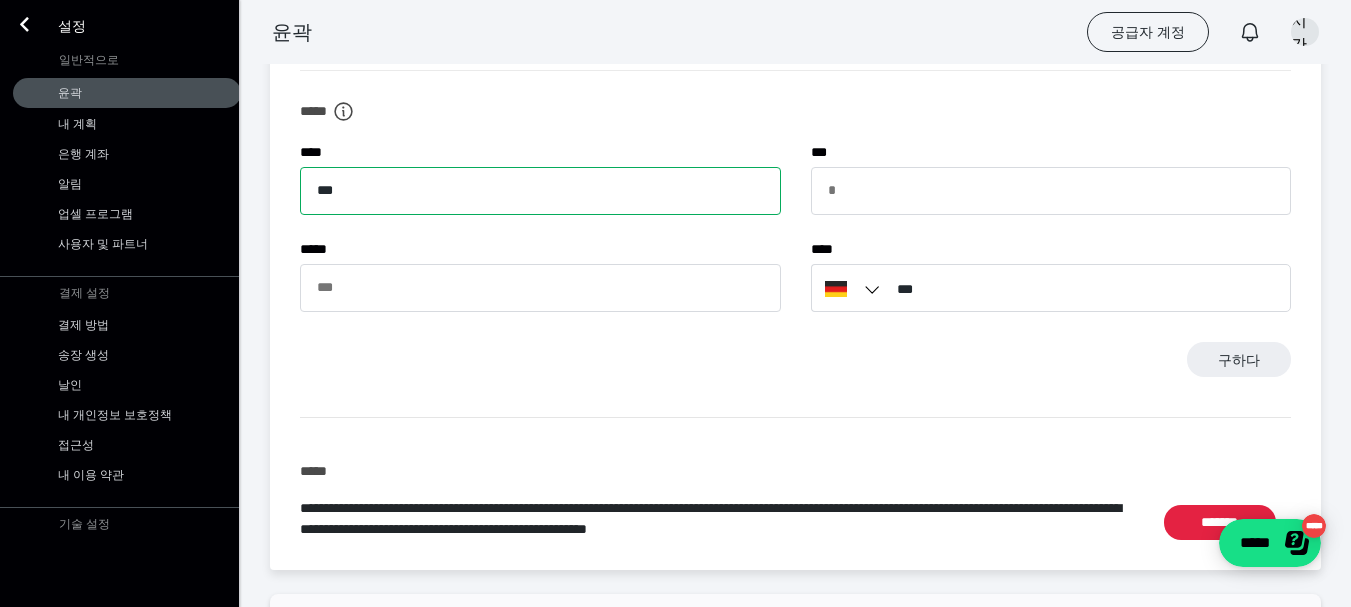 type on "***" 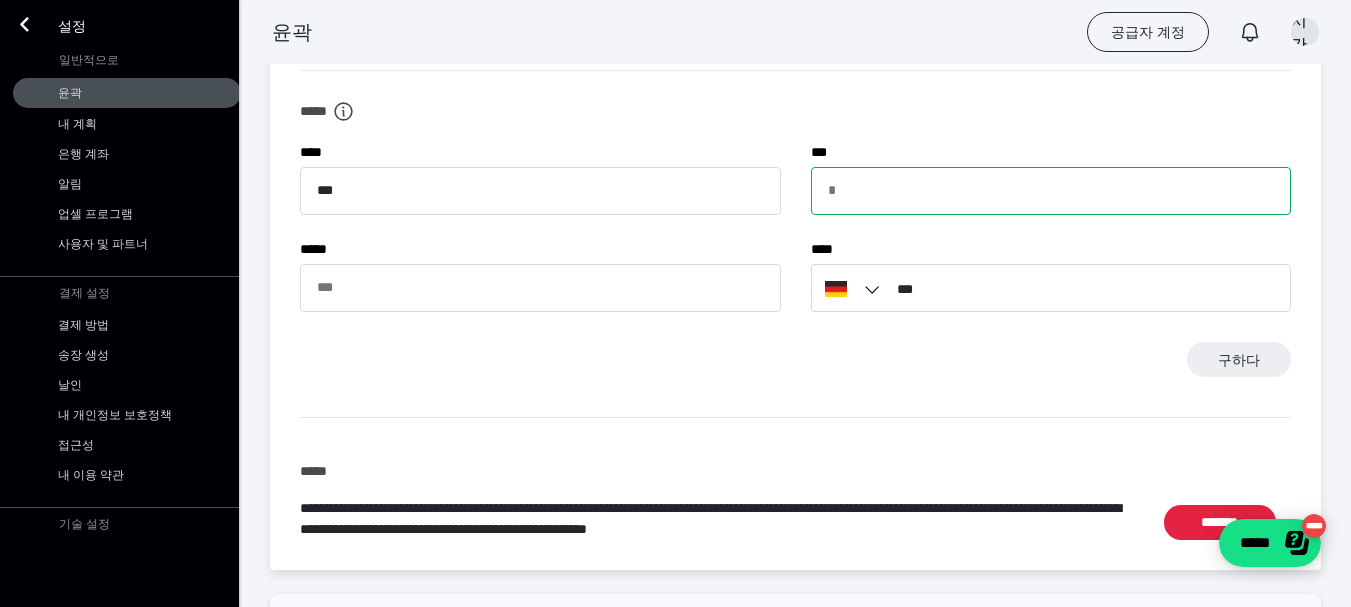 click on "* *" at bounding box center (1051, 191) 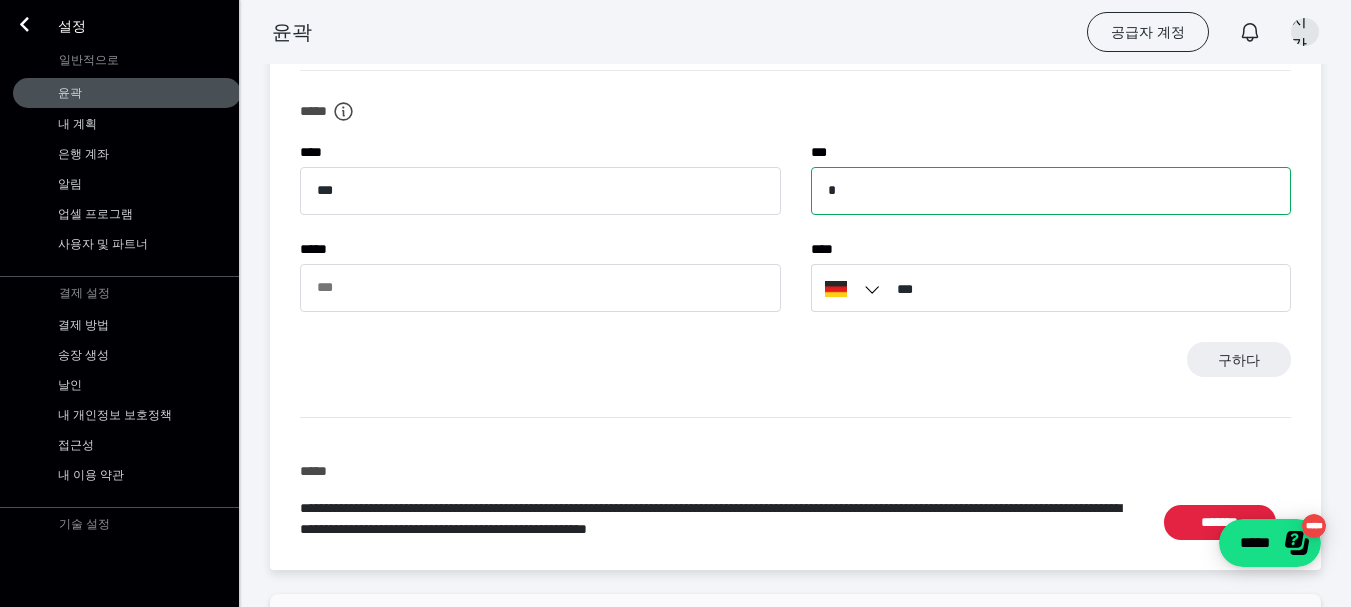 type on "*" 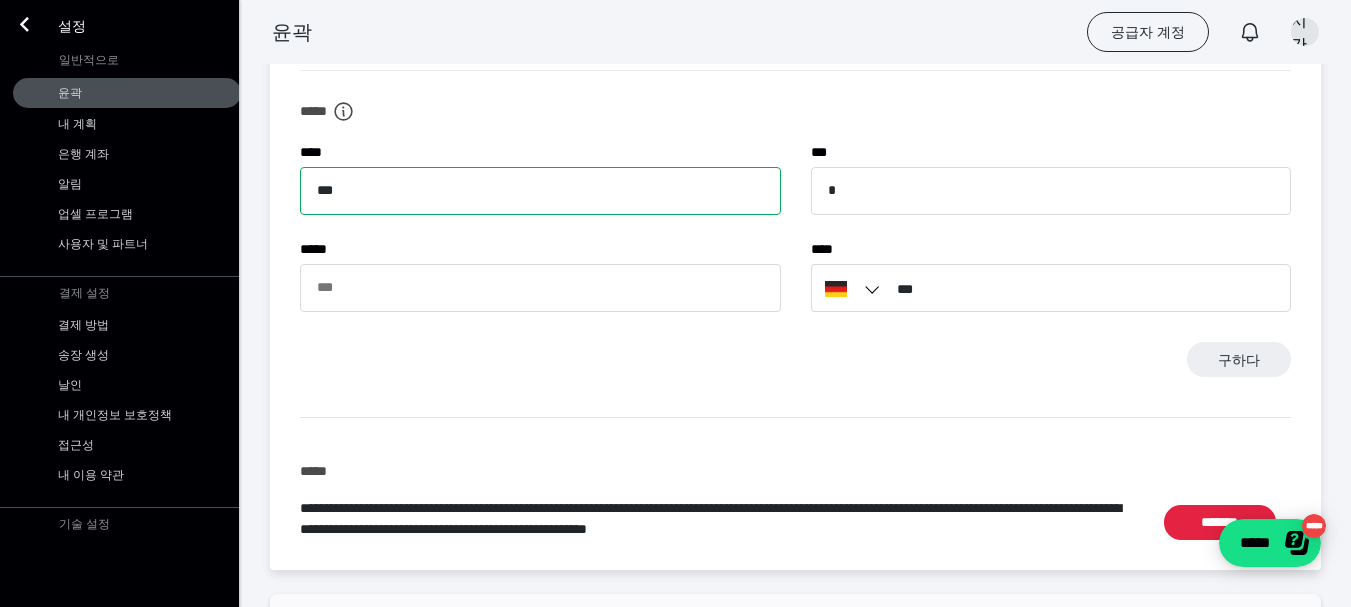 drag, startPoint x: 390, startPoint y: 191, endPoint x: 299, endPoint y: 198, distance: 91.26884 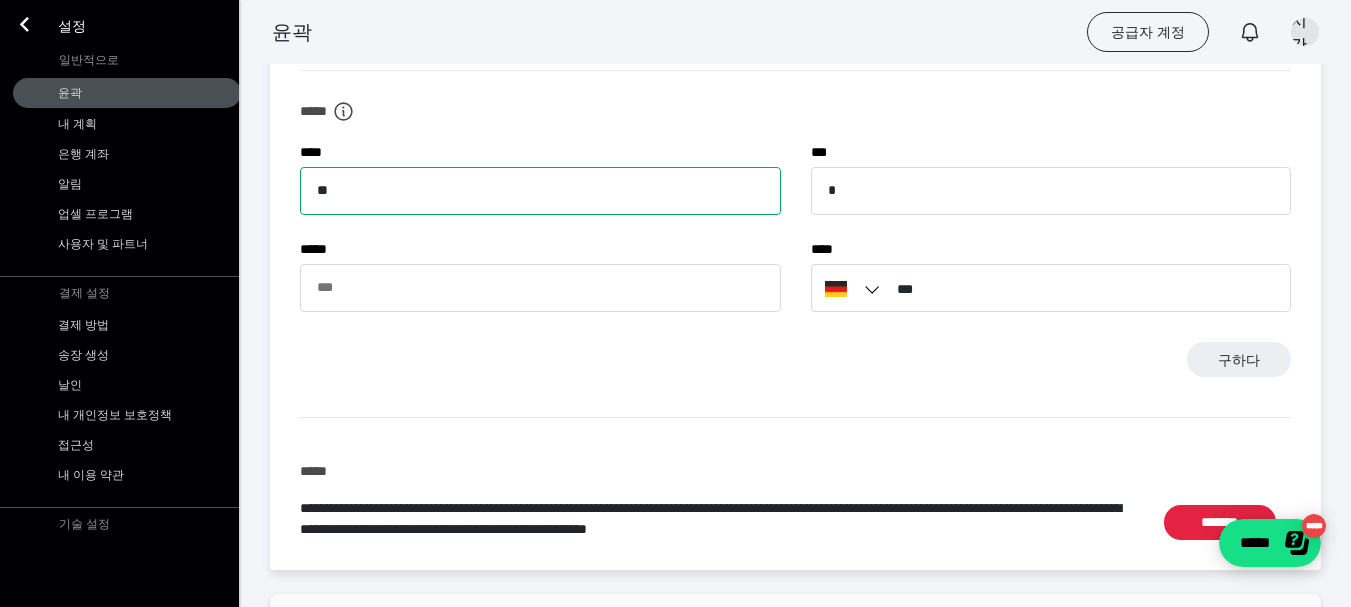 type on "**" 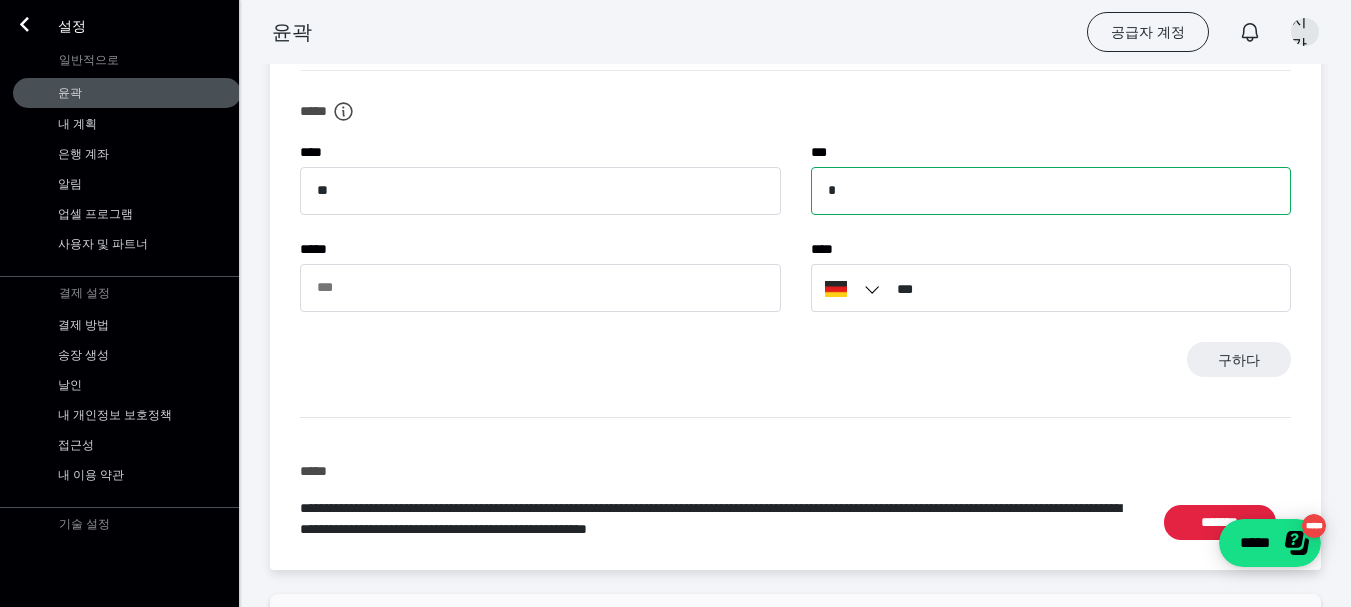 drag, startPoint x: 847, startPoint y: 183, endPoint x: 782, endPoint y: 189, distance: 65.27634 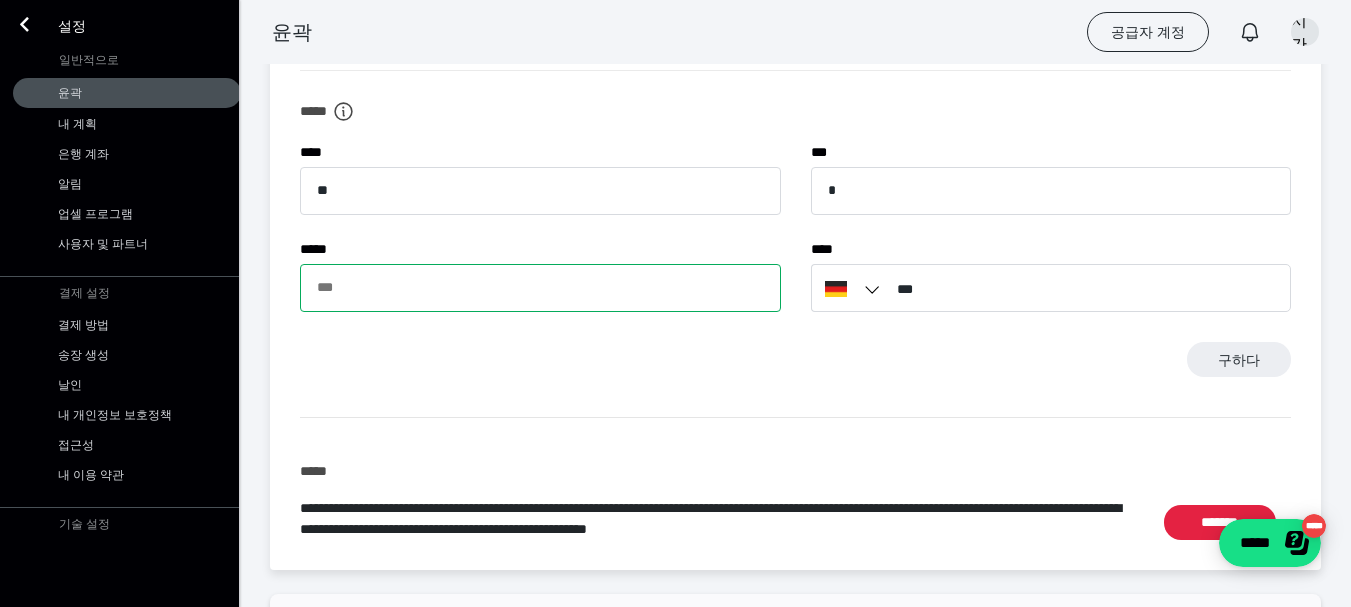 drag, startPoint x: 381, startPoint y: 285, endPoint x: 253, endPoint y: 280, distance: 128.09763 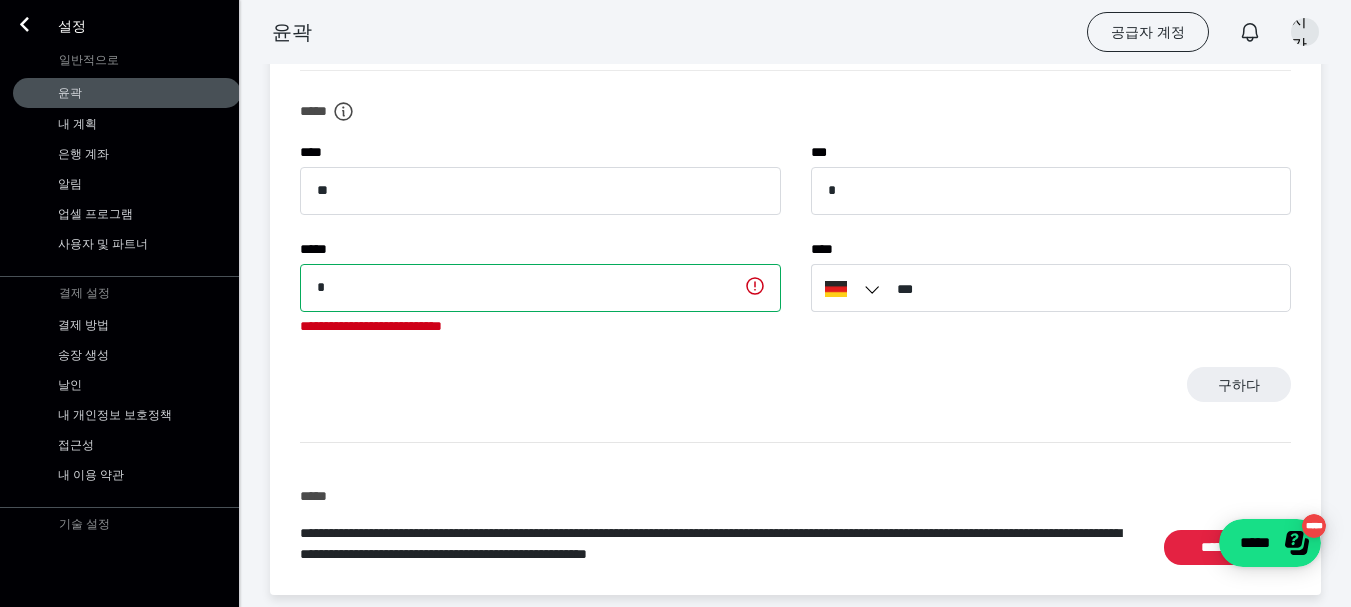 type on "*" 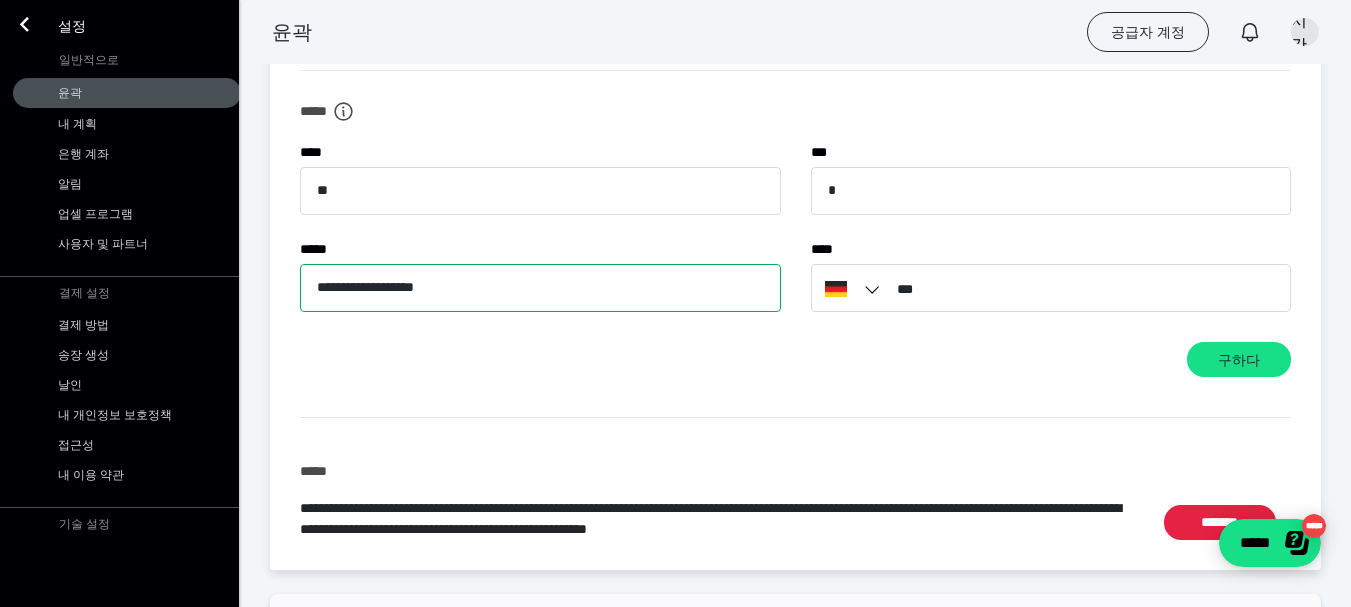 type on "**********" 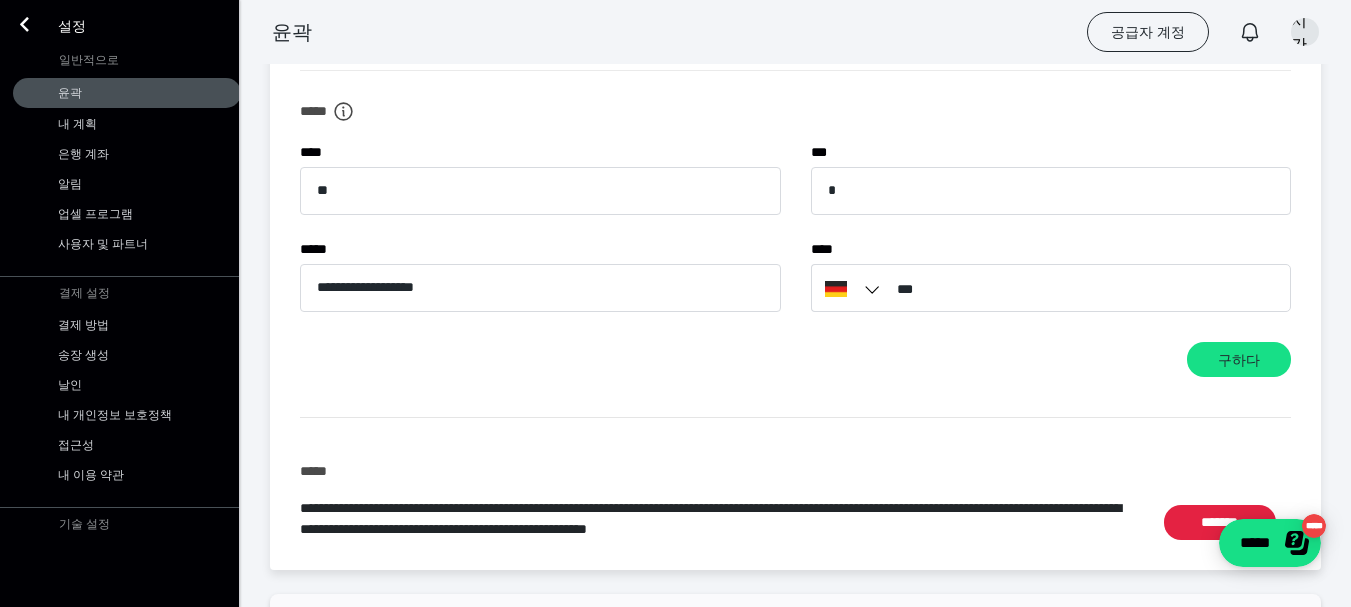 click at bounding box center [875, 290] 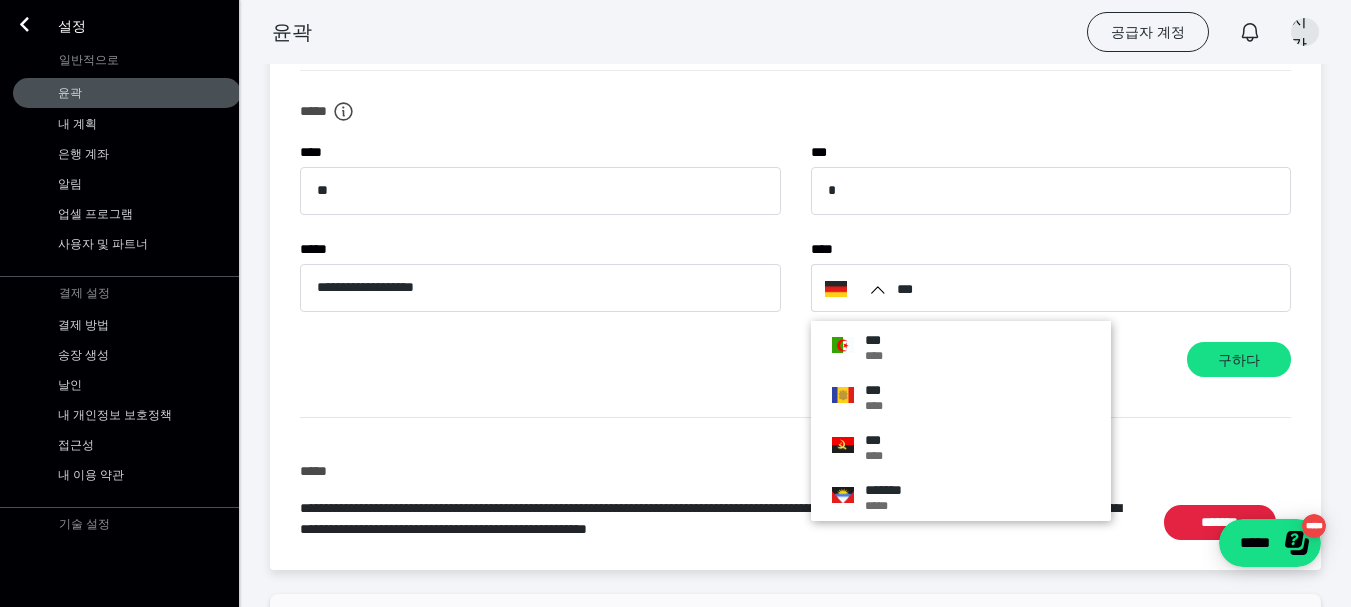 scroll, scrollTop: 0, scrollLeft: 0, axis: both 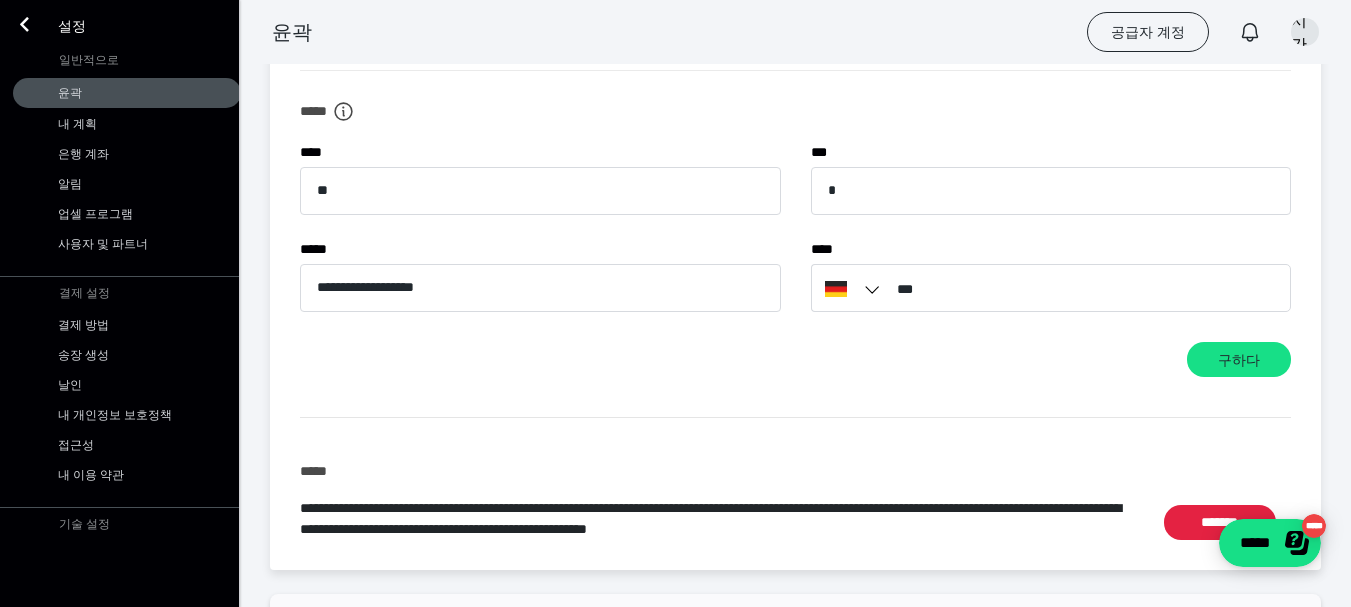 click on "**********" at bounding box center (795, 218) 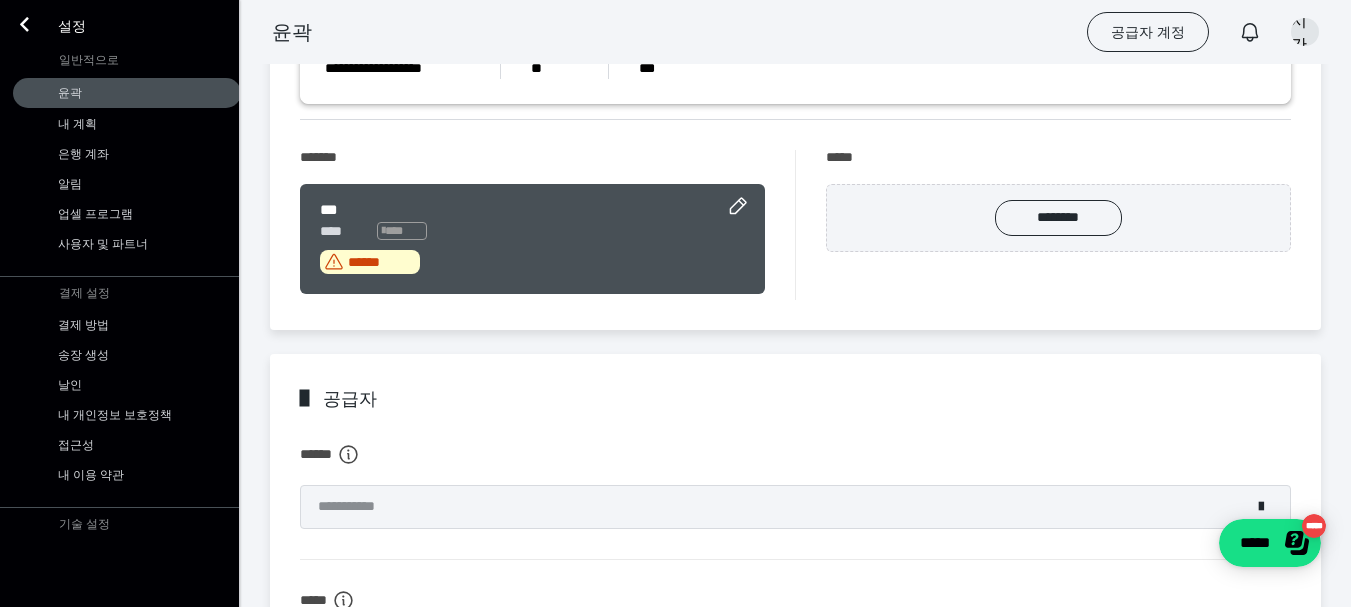scroll, scrollTop: 234, scrollLeft: 0, axis: vertical 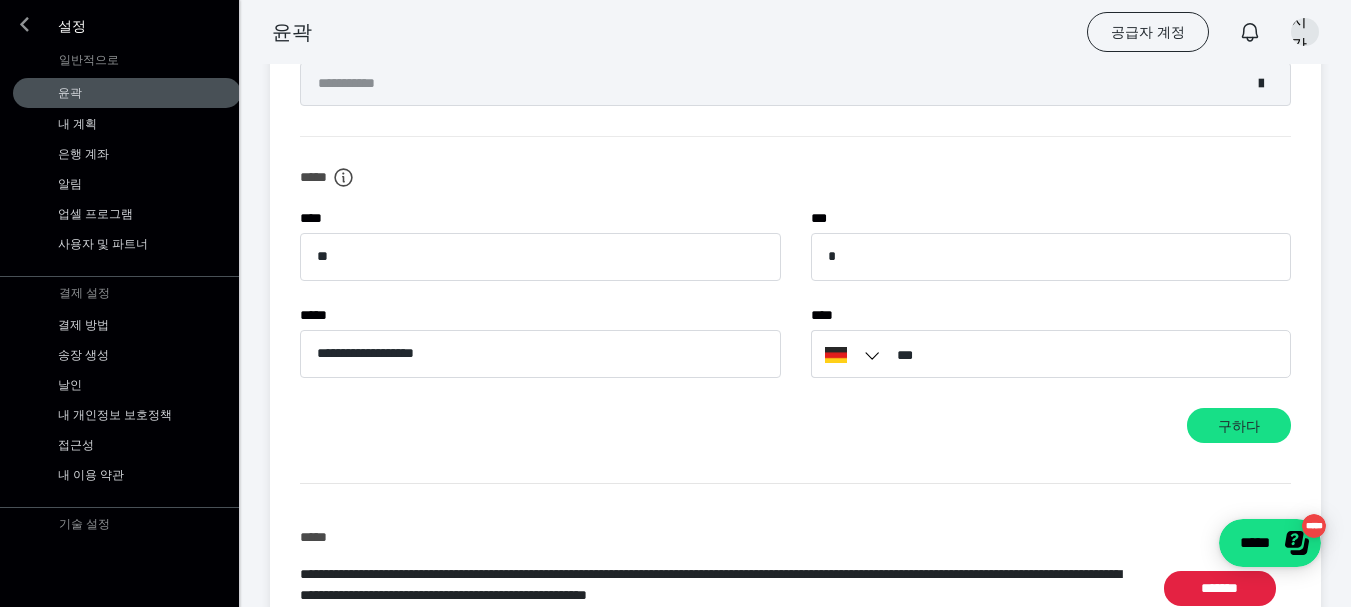 click at bounding box center (24, 24) 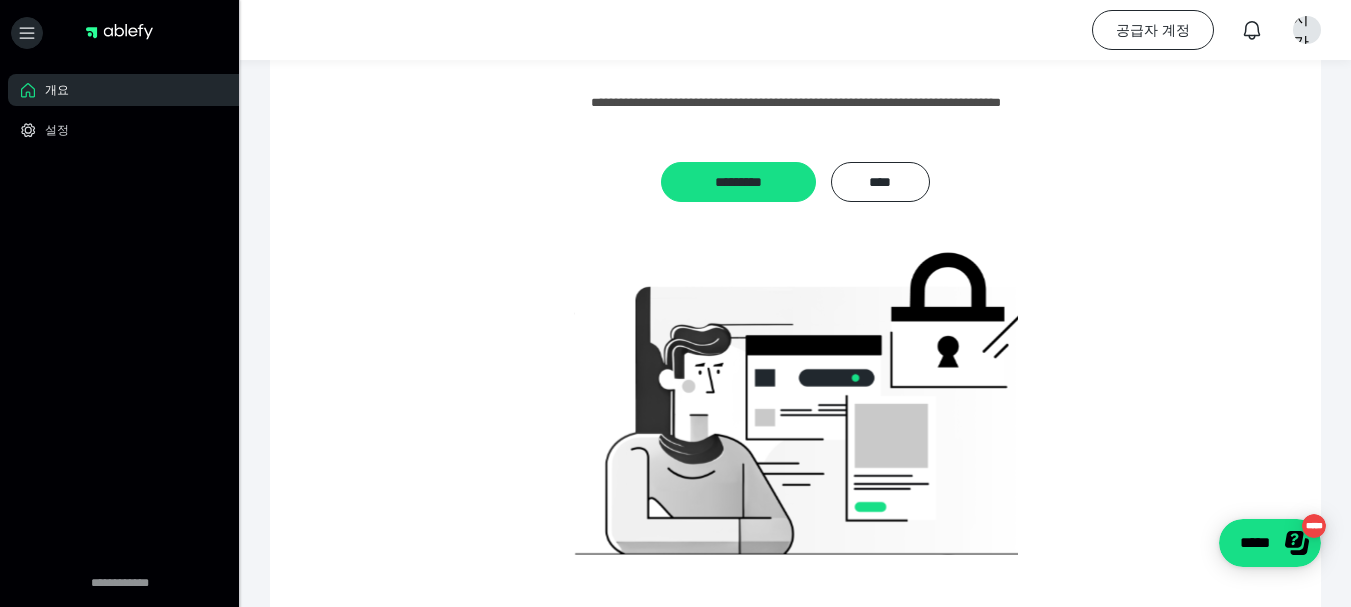 scroll, scrollTop: 0, scrollLeft: 0, axis: both 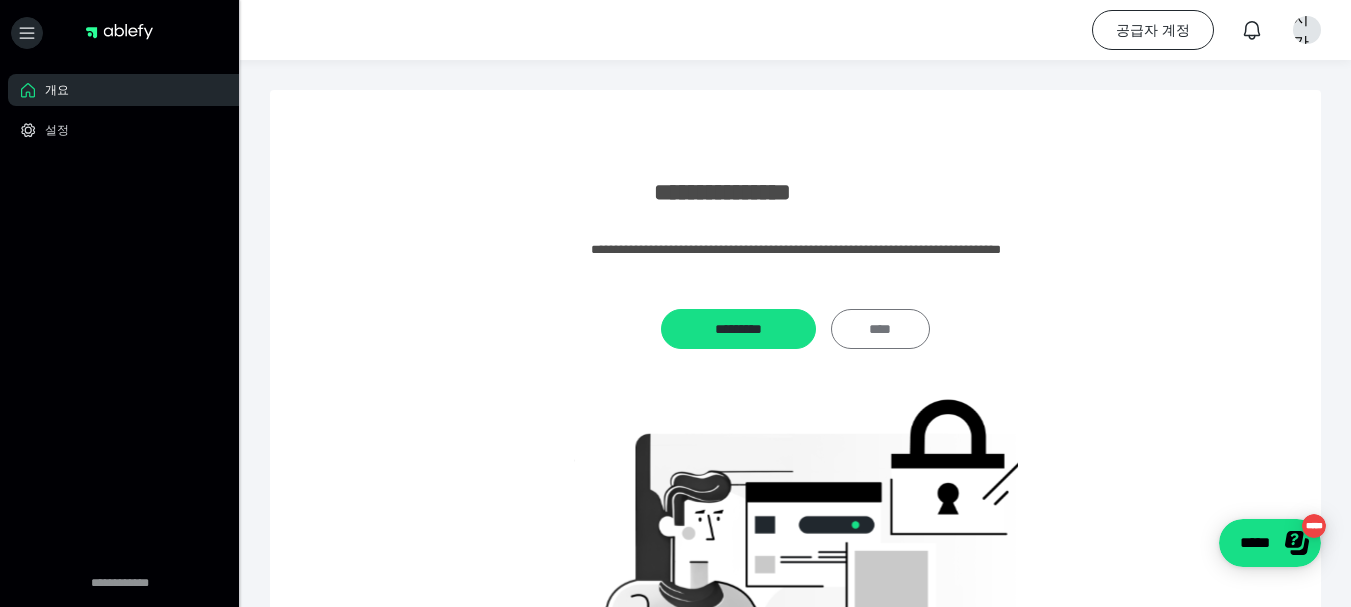 click on "****" at bounding box center (880, 329) 